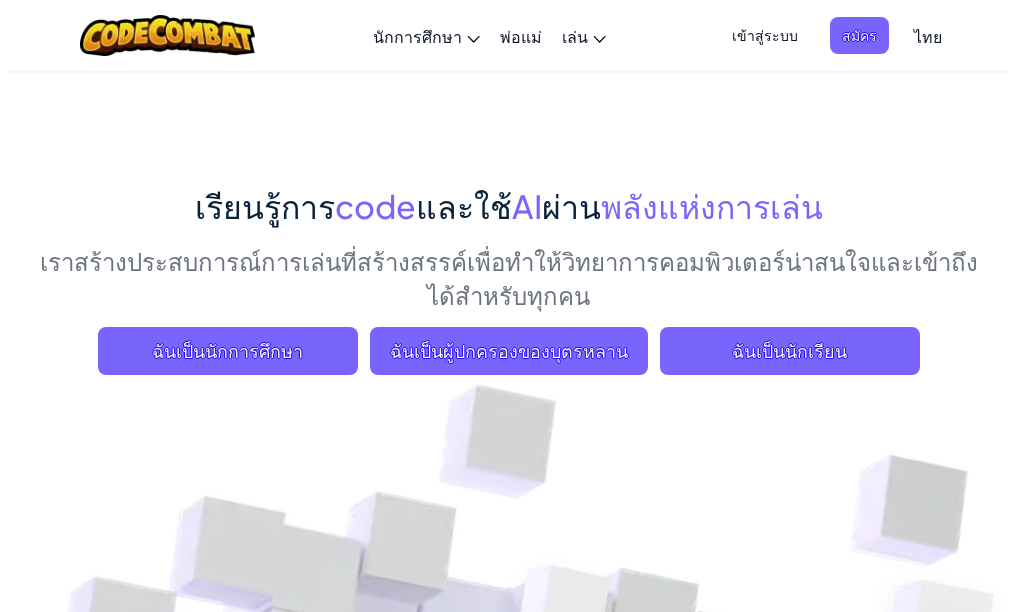 scroll, scrollTop: 100, scrollLeft: 0, axis: vertical 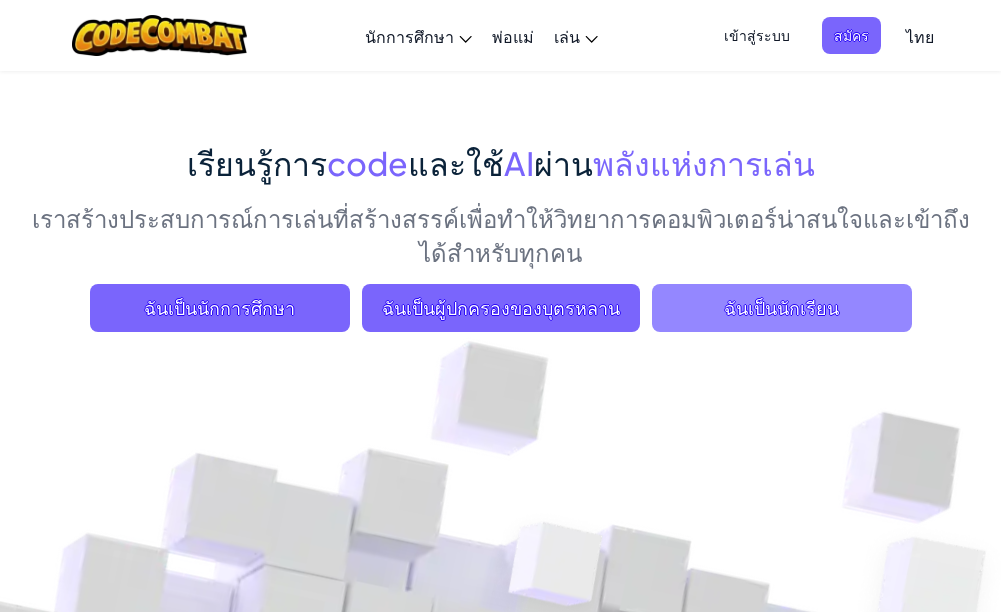 click on "ฉันเป็นนักเรียน" at bounding box center [782, 308] 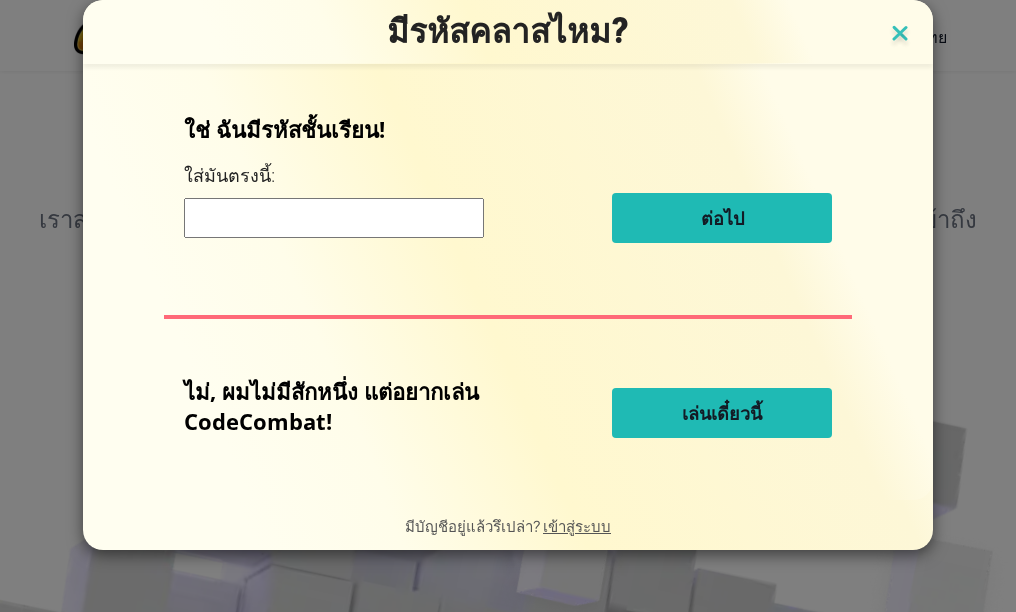 click at bounding box center [900, 35] 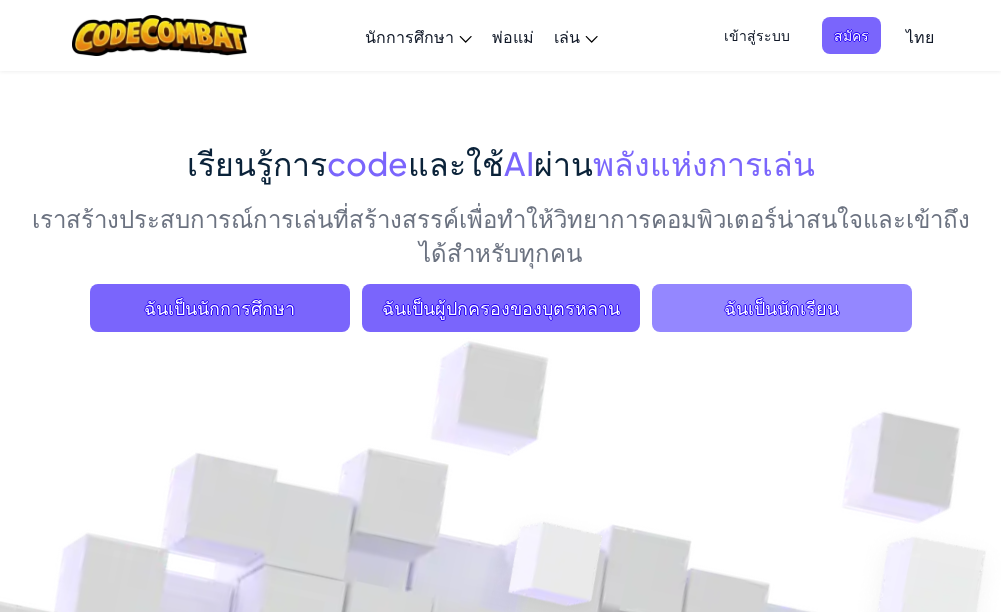 click on "ฉันเป็นนักเรียน" at bounding box center (782, 308) 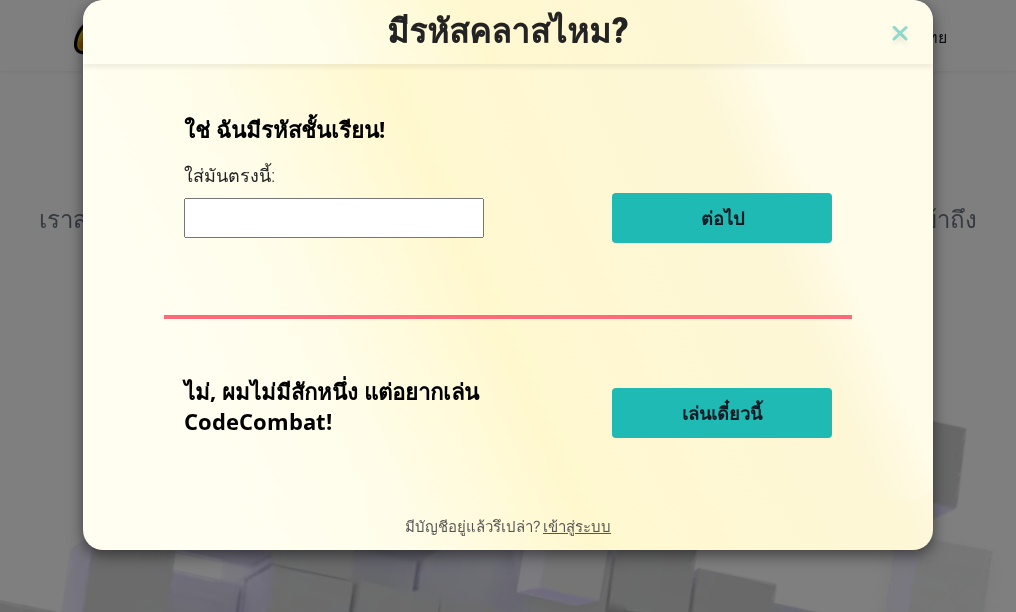 click on "เล่นเดี๋ยวนี้" at bounding box center [722, 413] 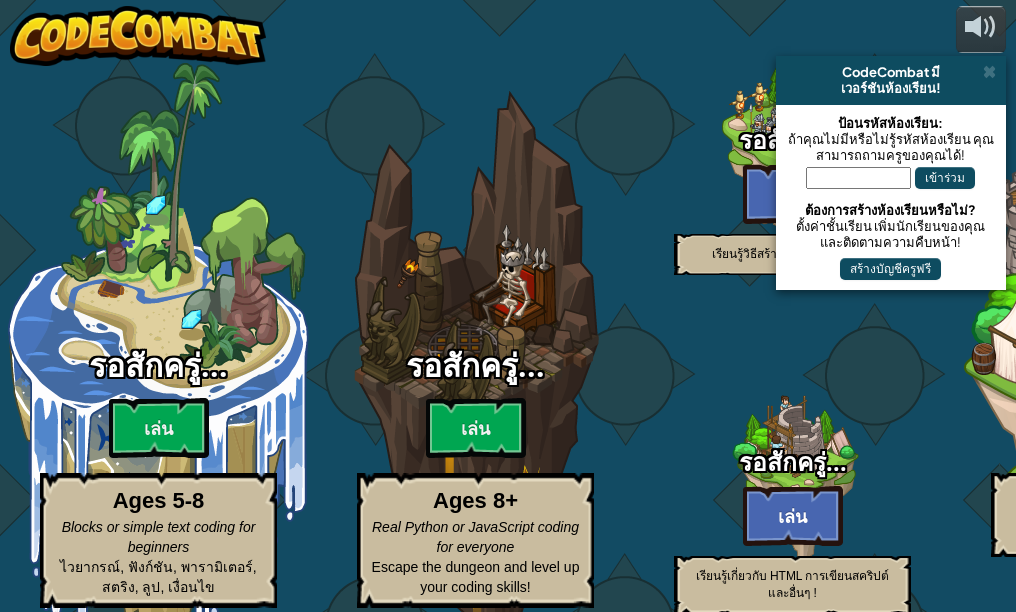 select on "th" 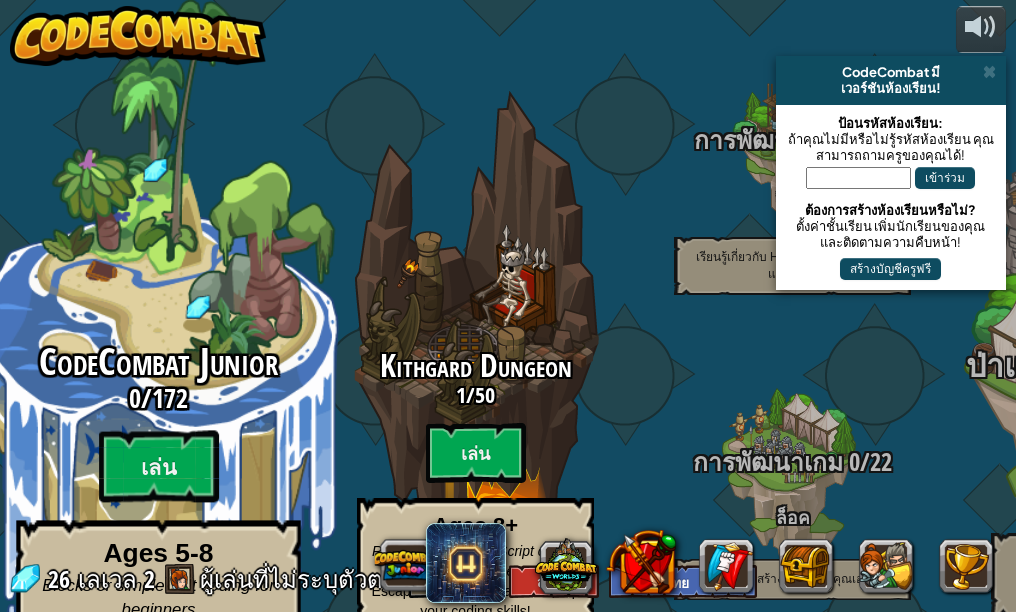 click on "CodeCombat Junior" at bounding box center (158, 362) 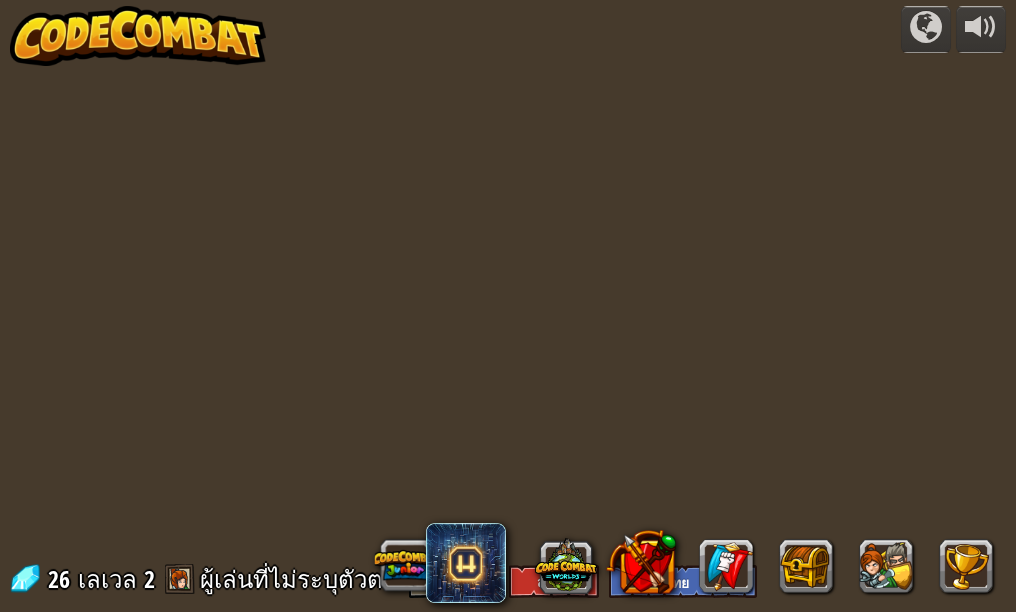 select on "th" 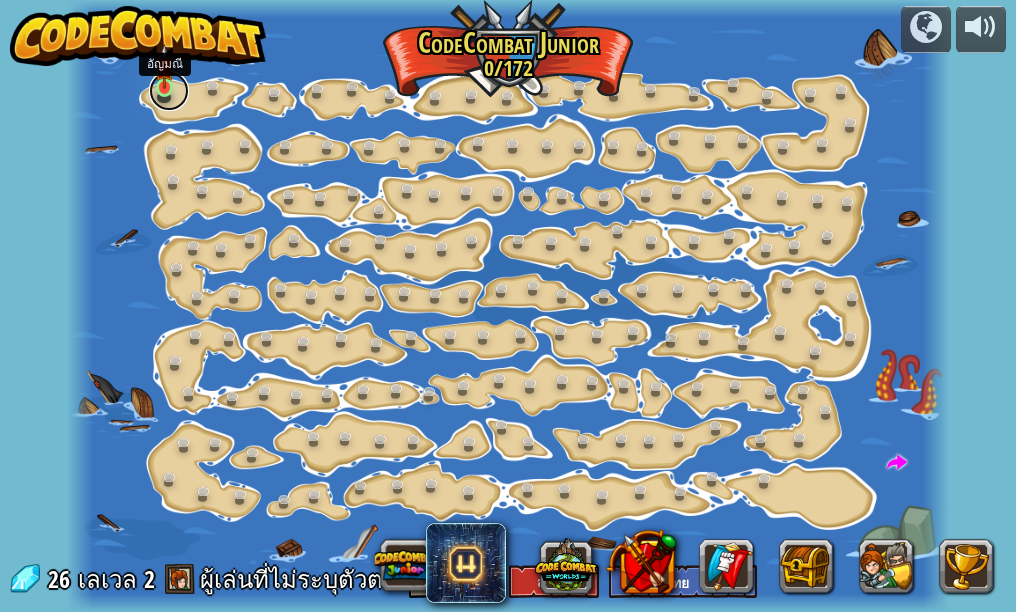 click at bounding box center (169, 91) 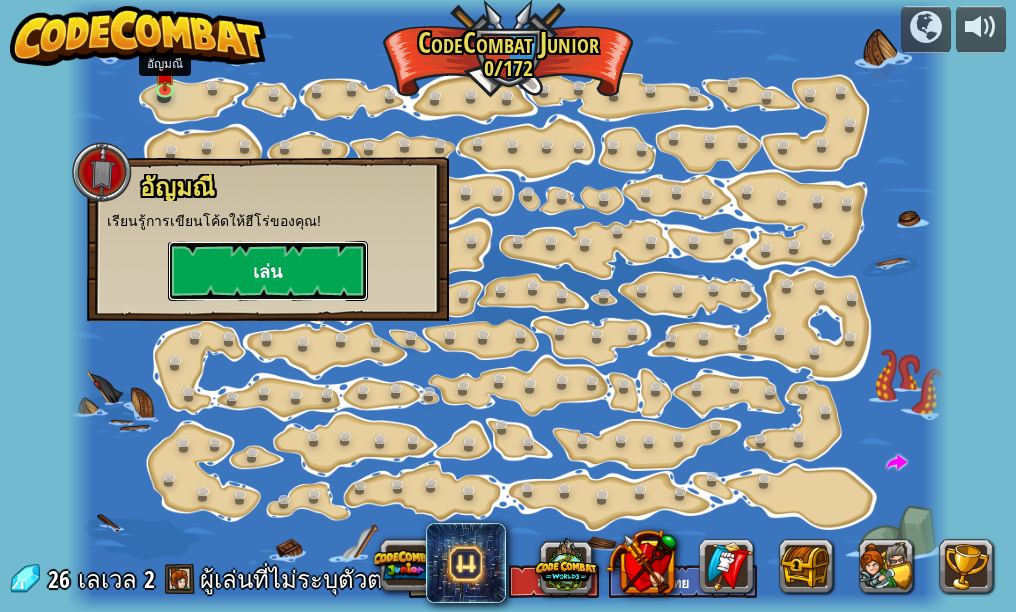 click on "เล่น" at bounding box center (268, 271) 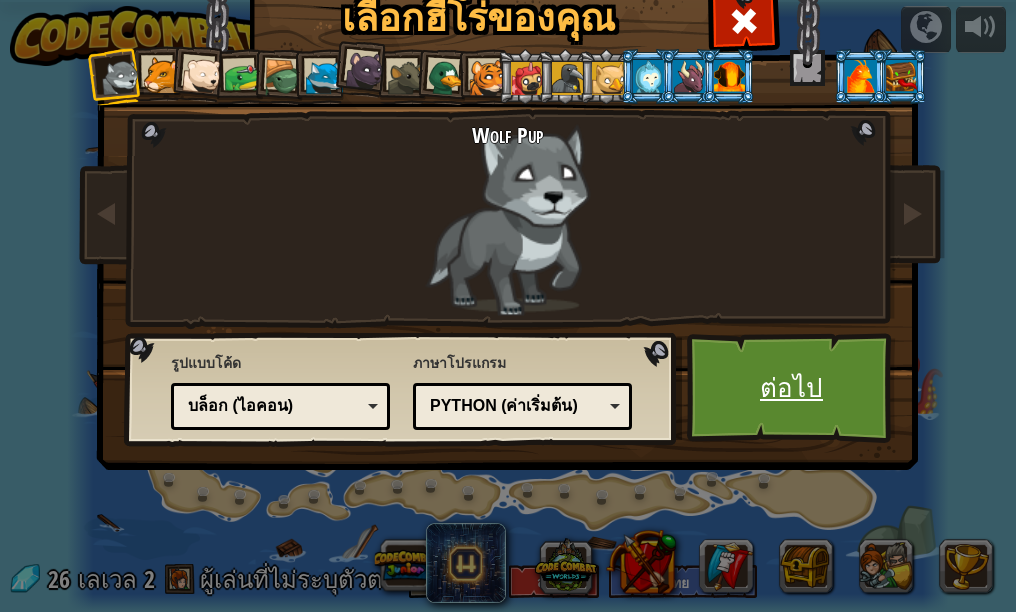 click on "ต่อไป" at bounding box center [791, 388] 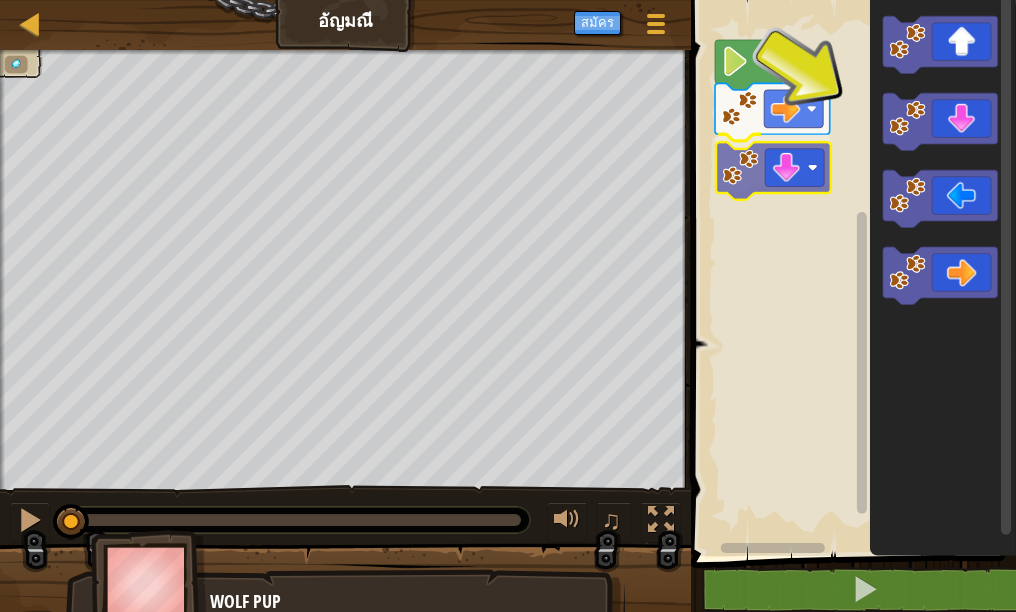 click on "เริ่ม" at bounding box center [850, 273] 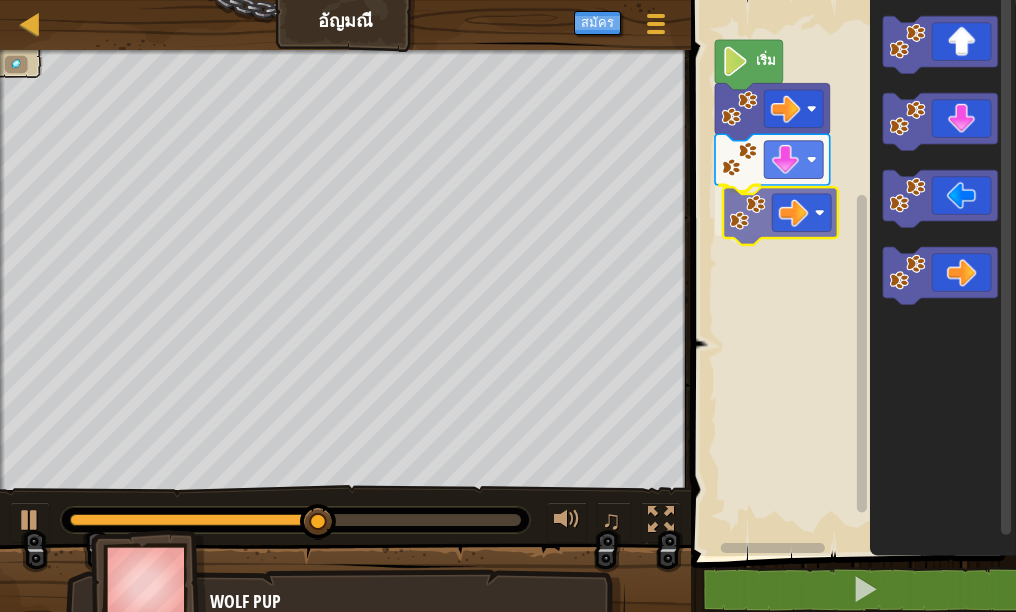 click on "เริ่ม" at bounding box center (850, 273) 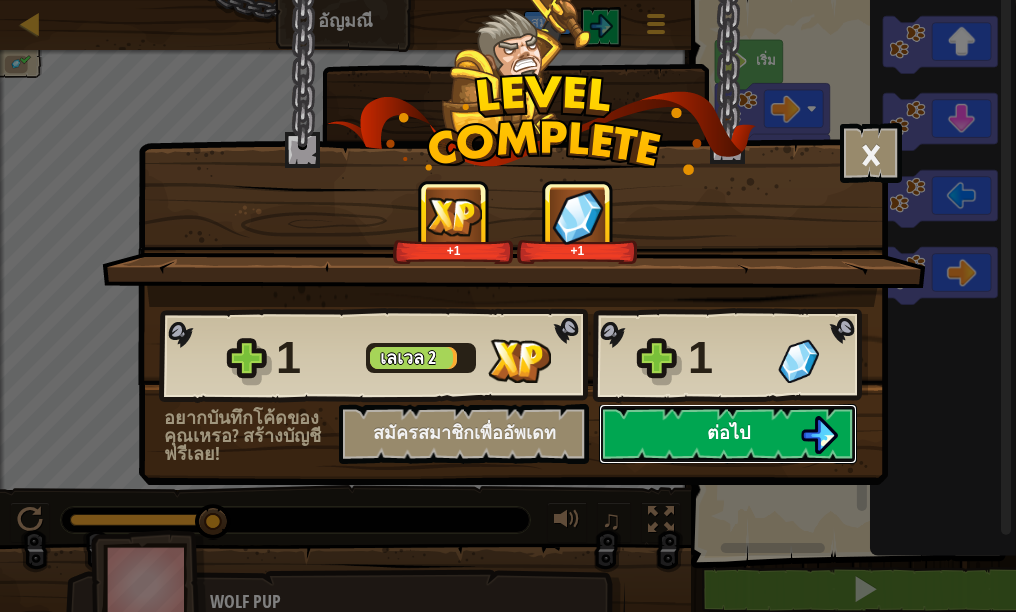 click on "ต่อไป" at bounding box center (728, 432) 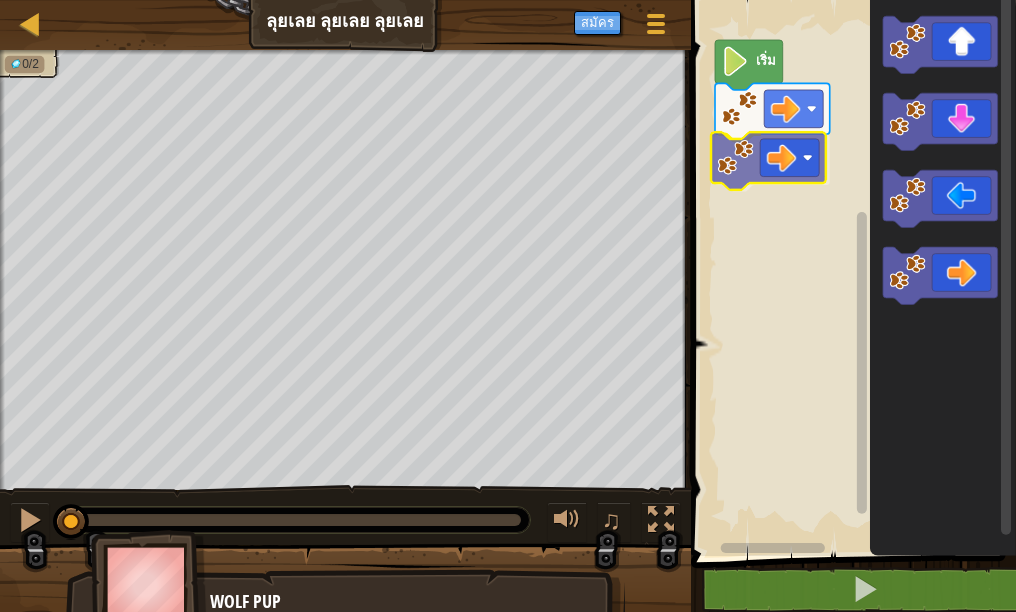 click on "เริ่ม" at bounding box center [850, 273] 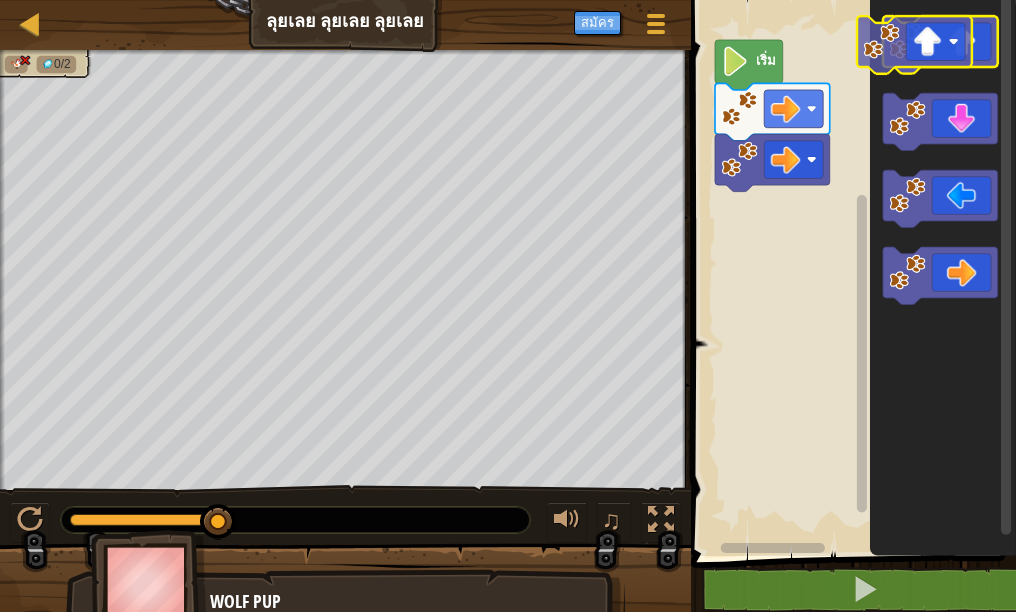 click 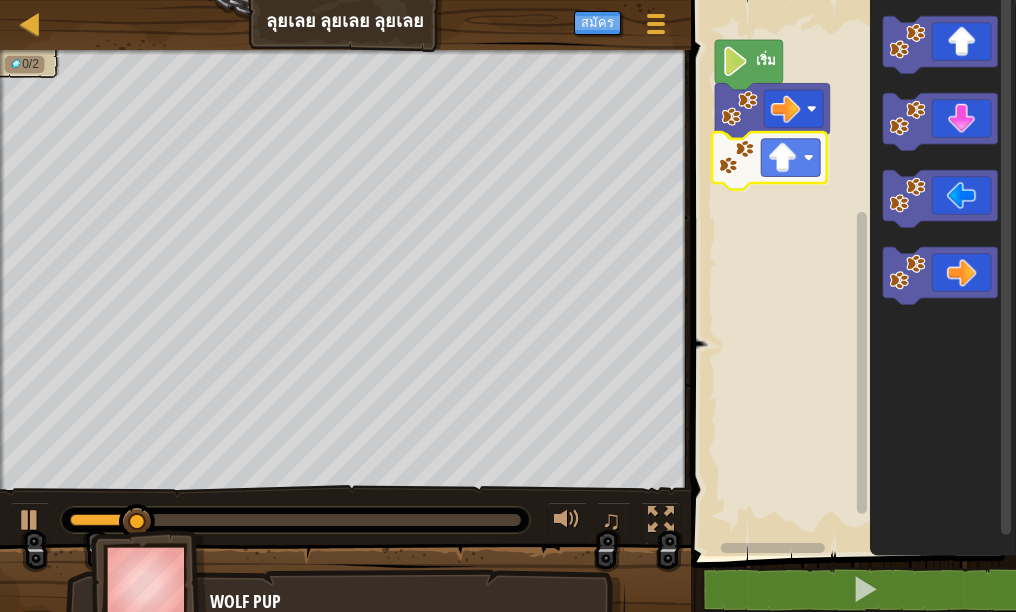click on "เริ่ม" at bounding box center [850, 273] 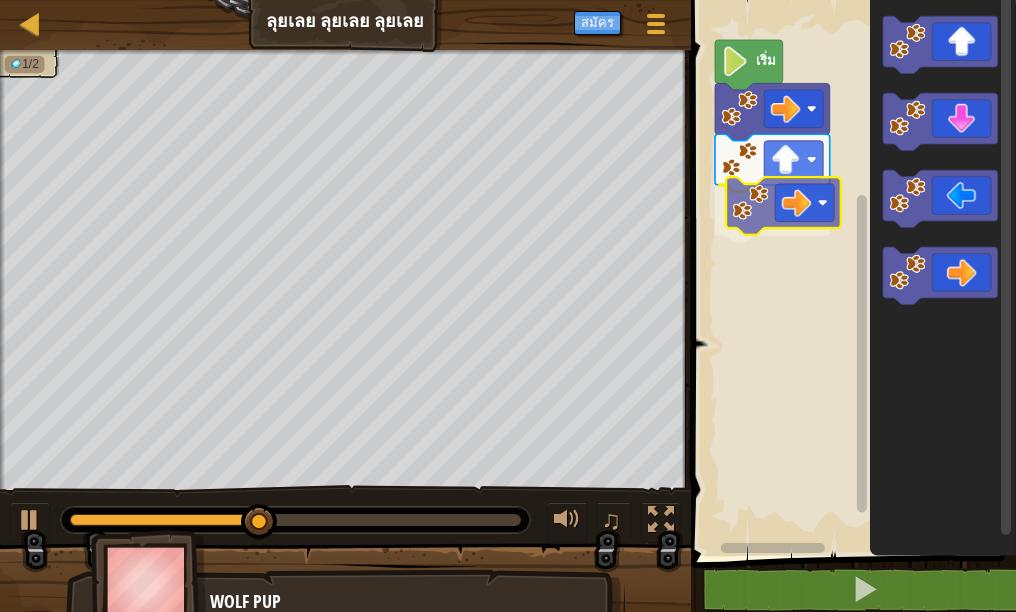 click on "เริ่ม" at bounding box center (850, 273) 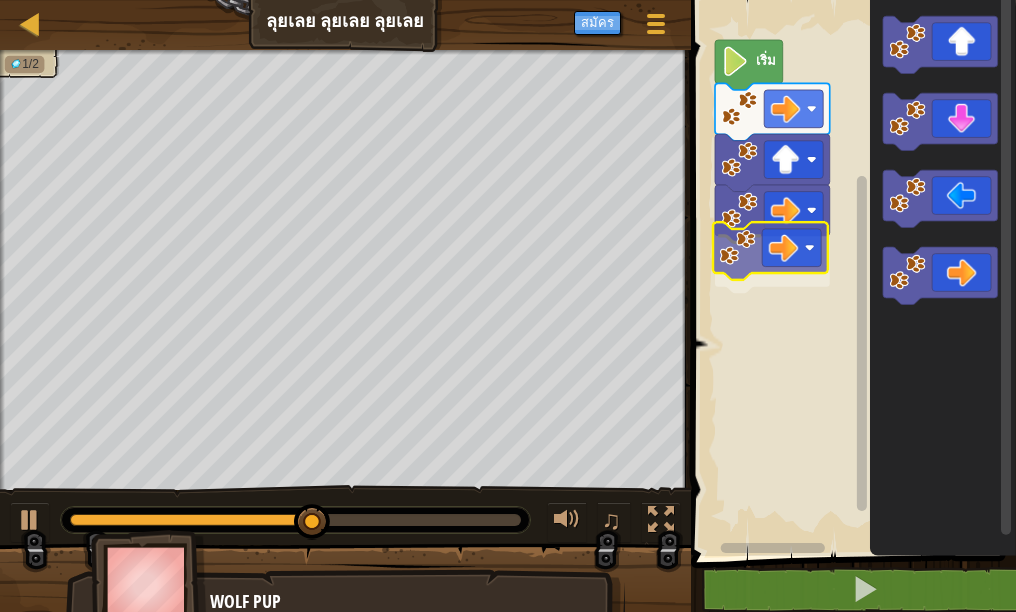 click on "เริ่ม" at bounding box center [850, 273] 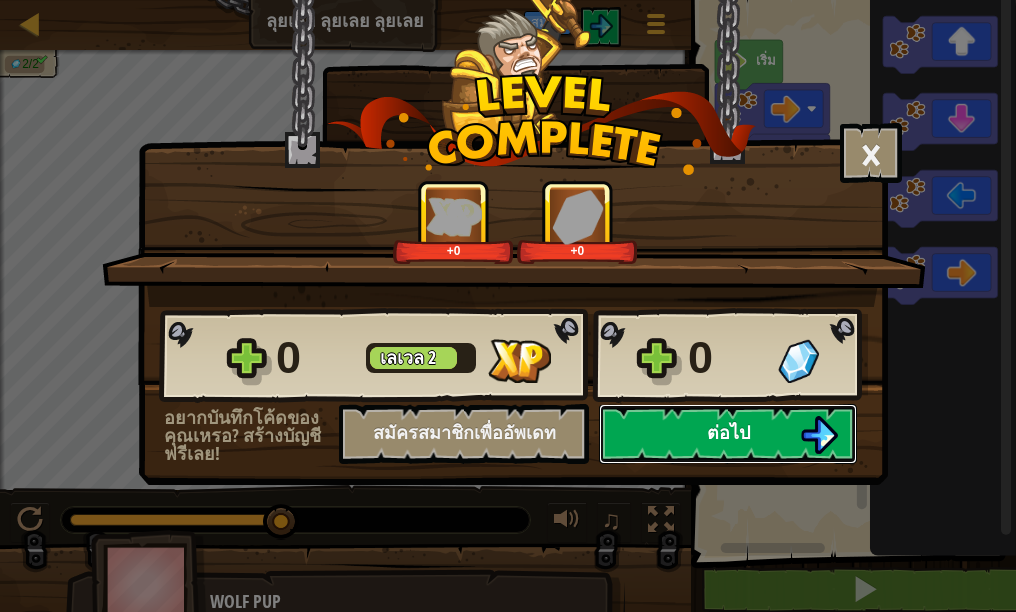 click on "ต่อไป" at bounding box center [728, 432] 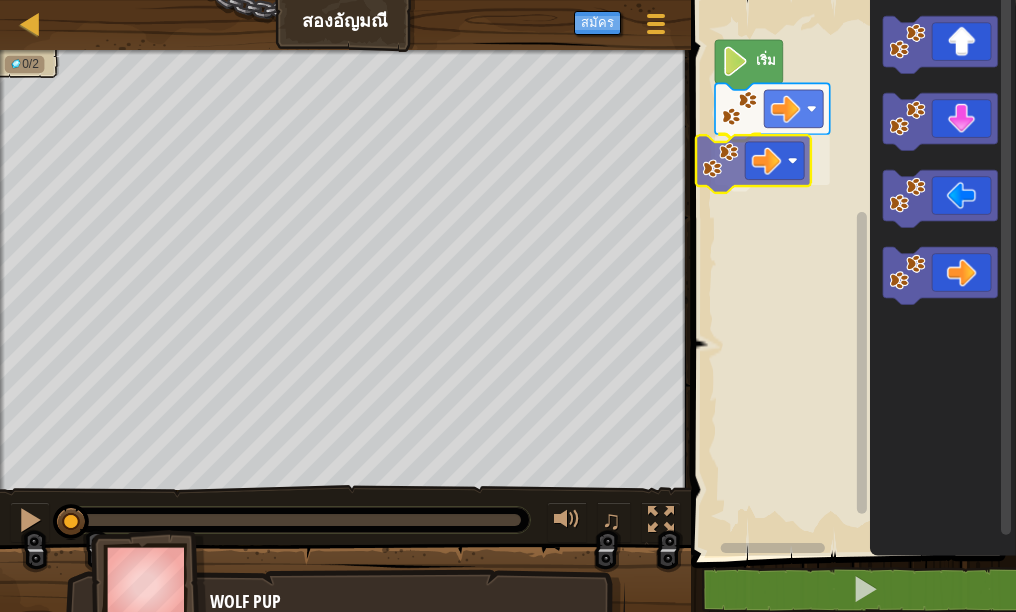 click on "เริ่ม" at bounding box center (850, 273) 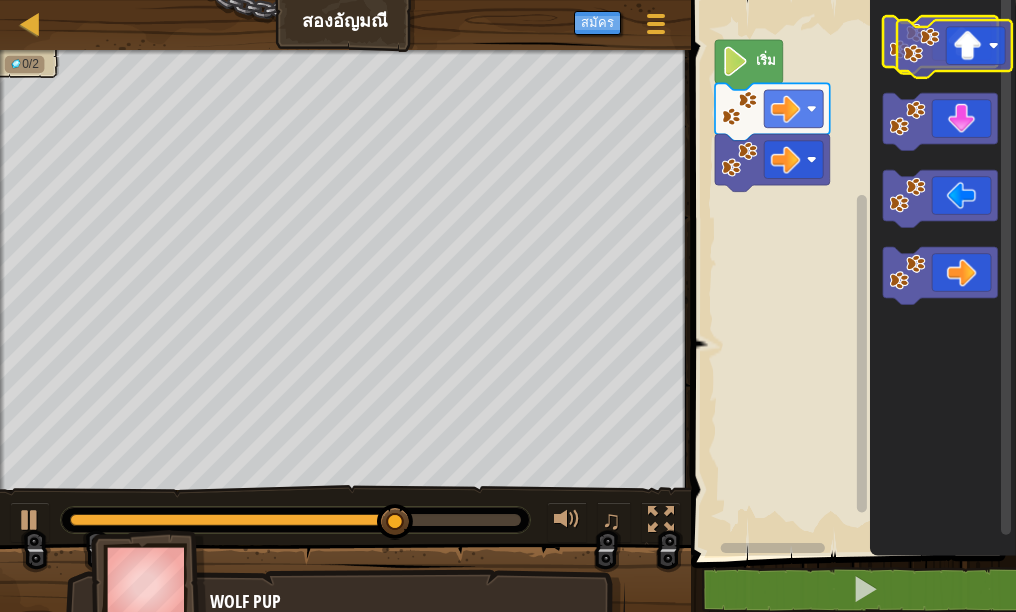 click 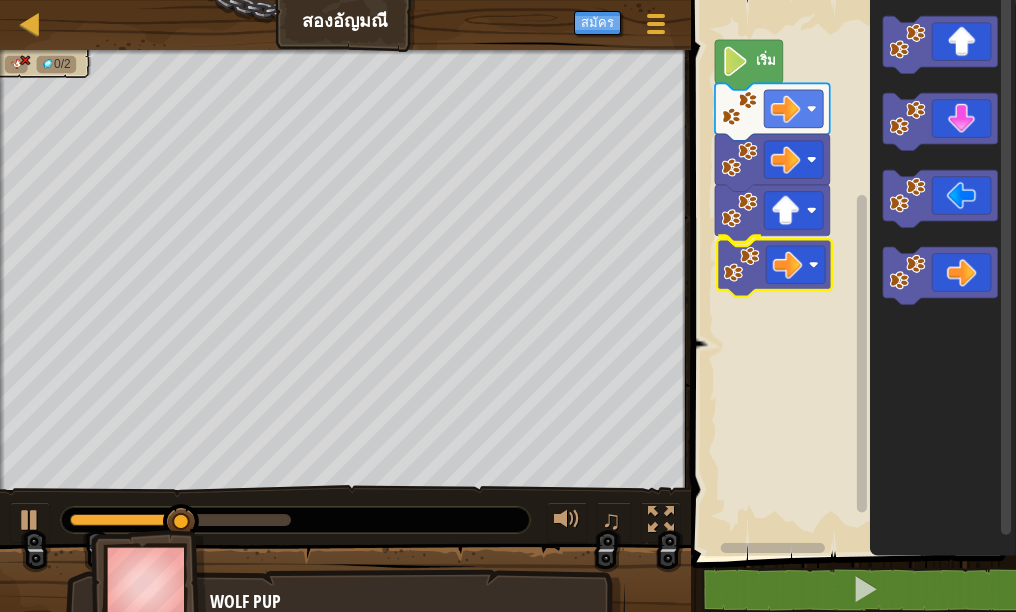 click on "เริ่ม" at bounding box center (850, 273) 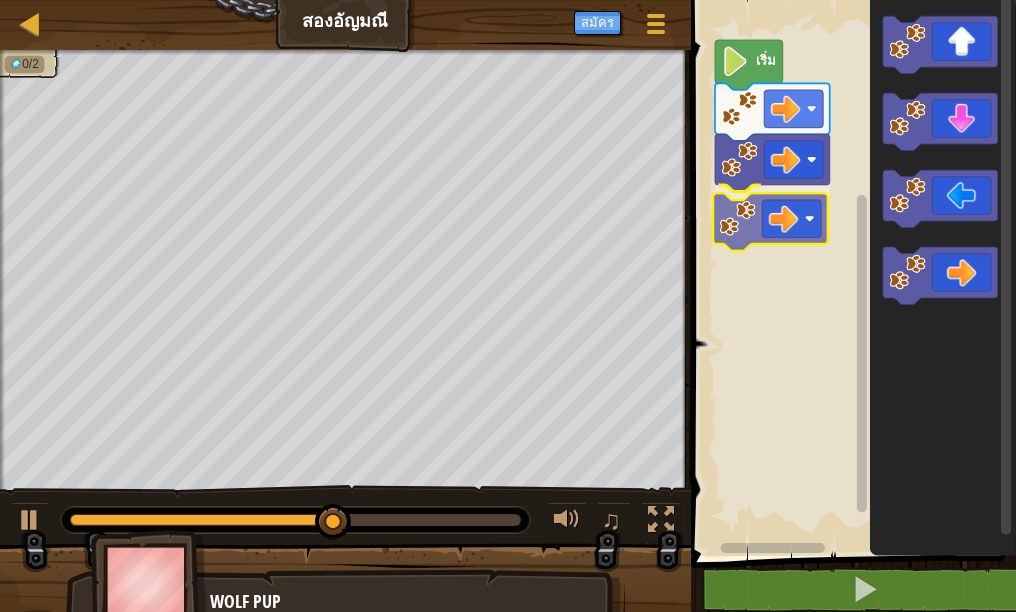 click on "เริ่ม" at bounding box center [850, 273] 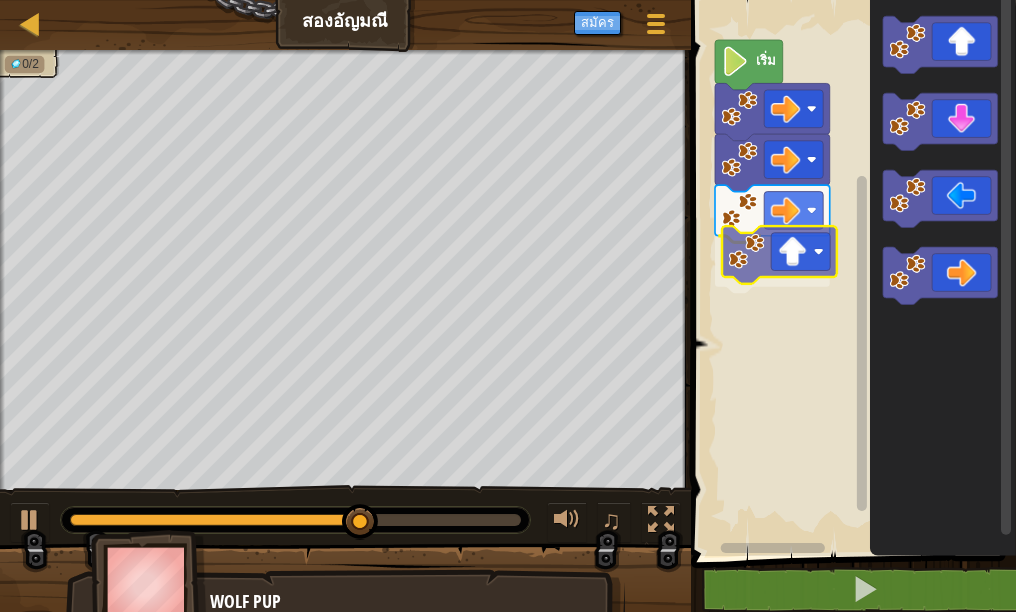 click on "เริ่ม" at bounding box center (850, 273) 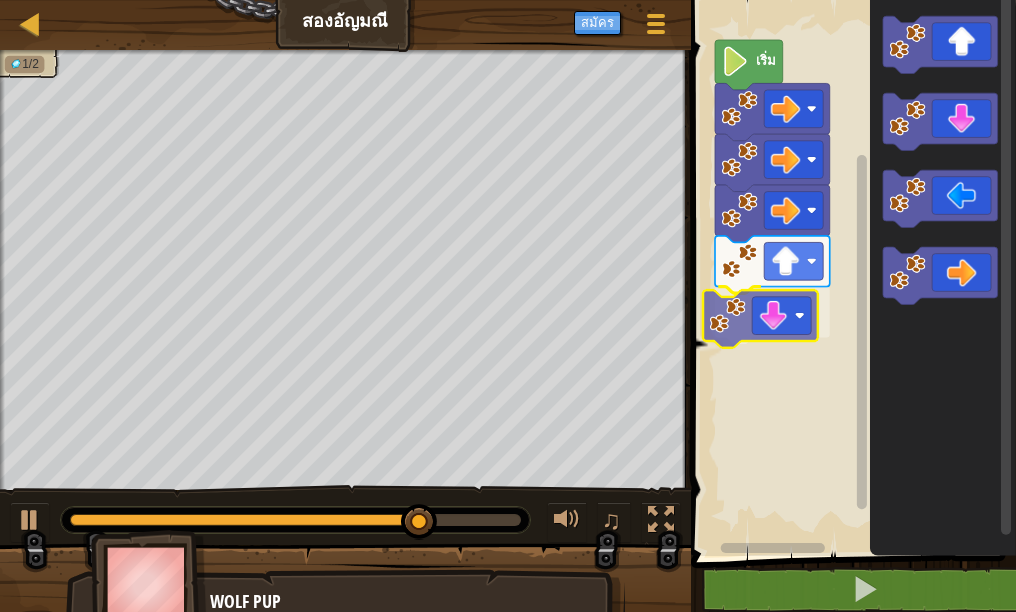 click on "เริ่ม" at bounding box center (850, 273) 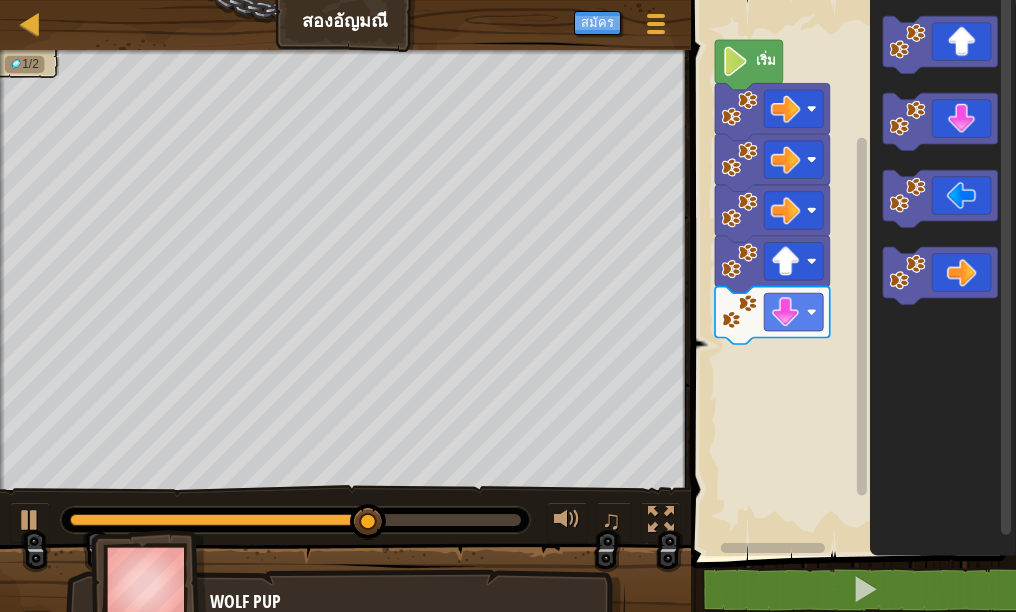 click on "เริ่ม" at bounding box center [850, 273] 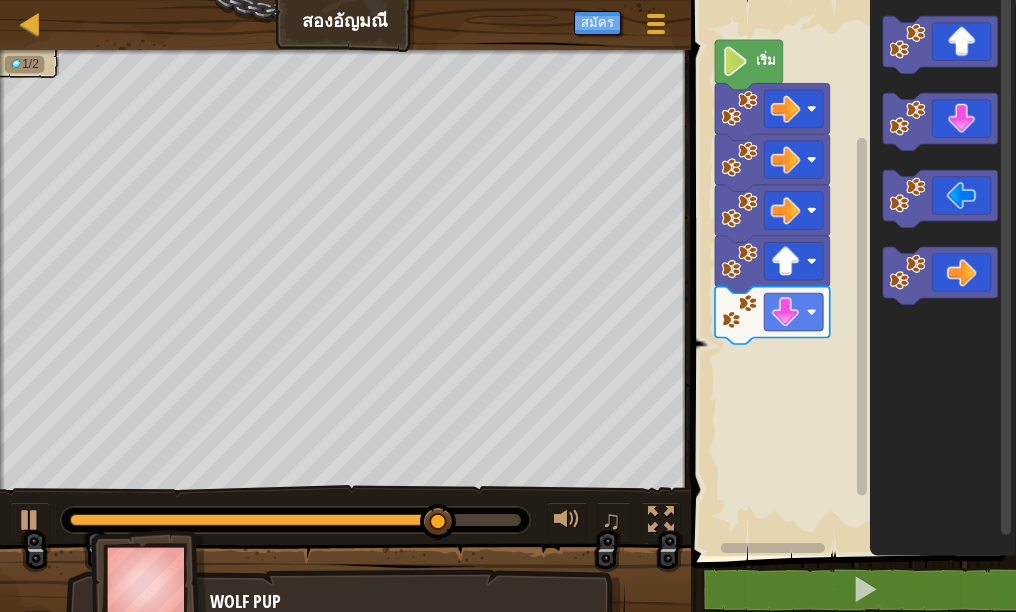 click on "เริ่ม" at bounding box center (850, 273) 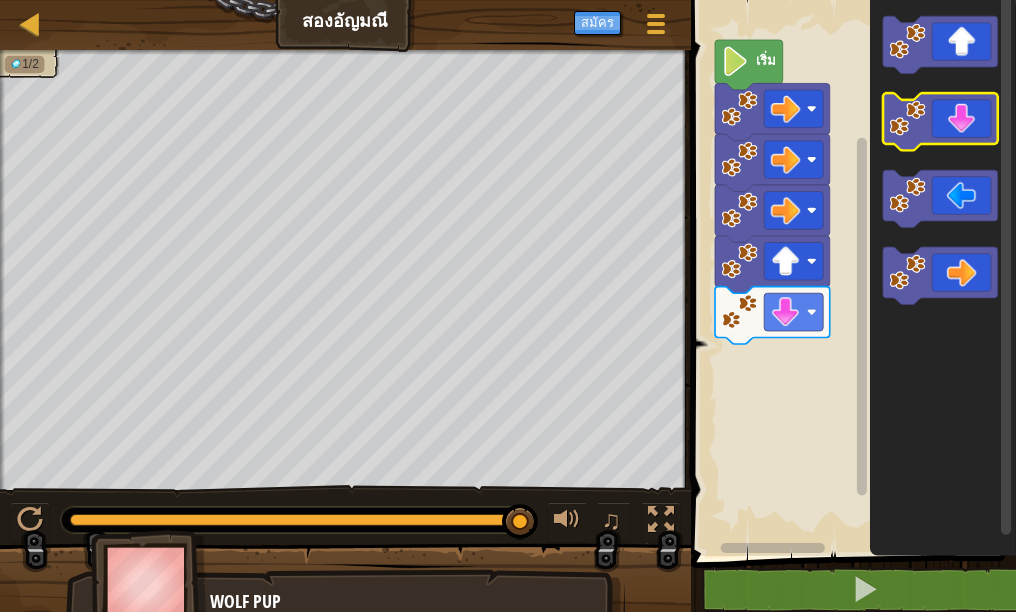 click 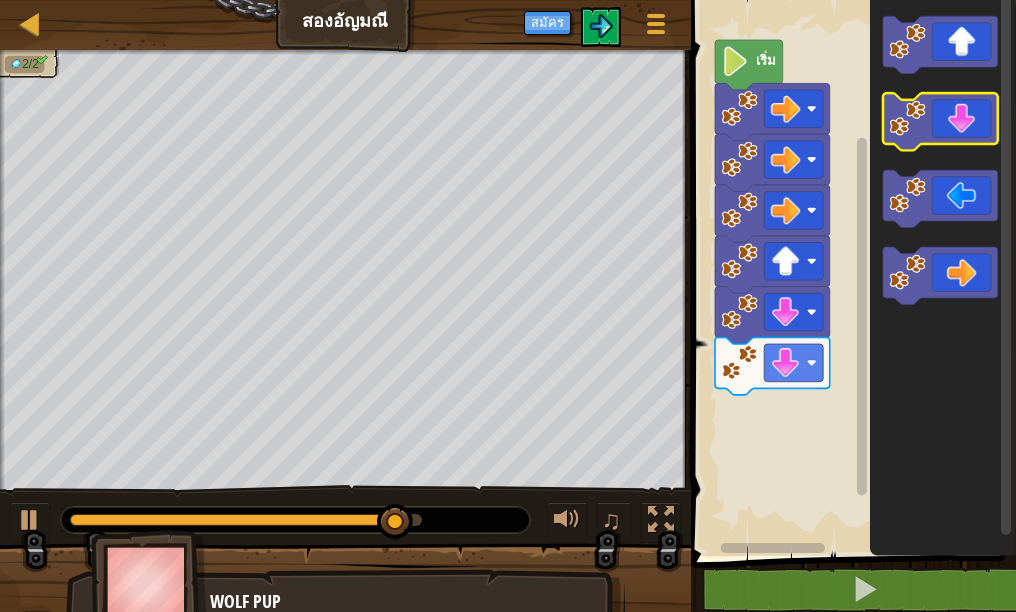 click 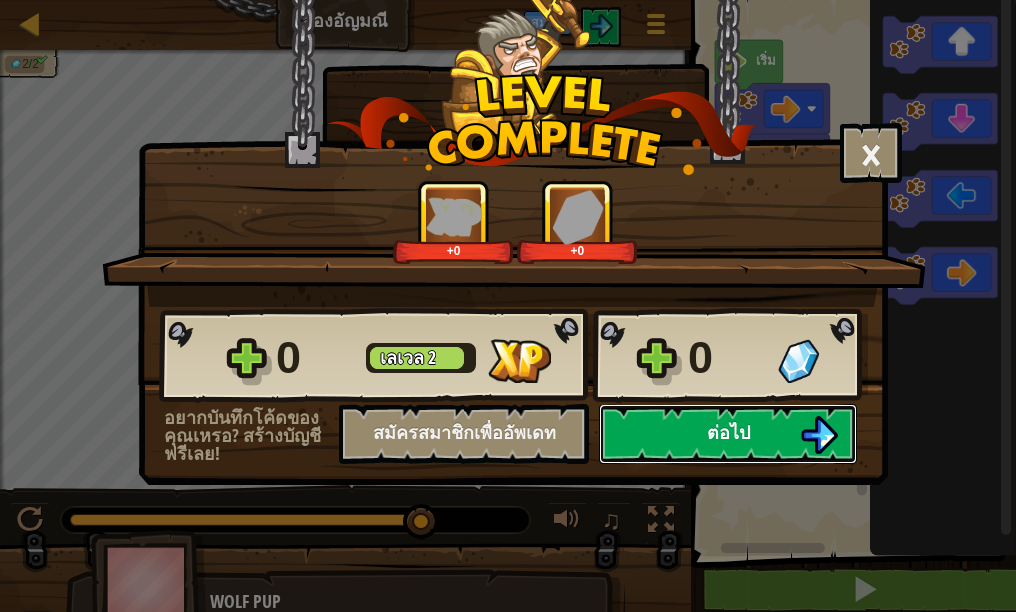 click on "ต่อไป" at bounding box center [728, 434] 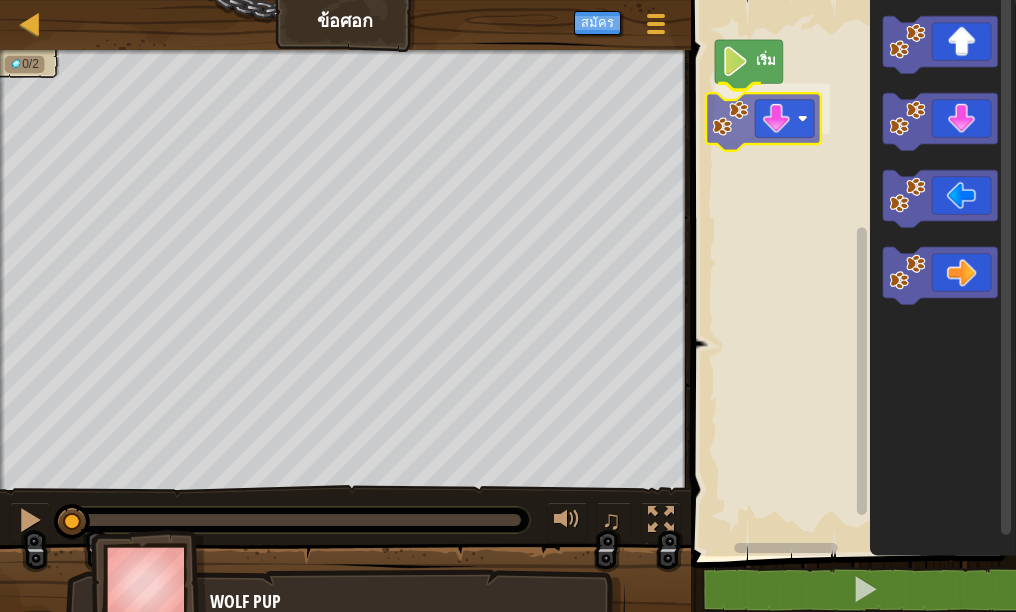 click on "เริ่ม" at bounding box center (850, 273) 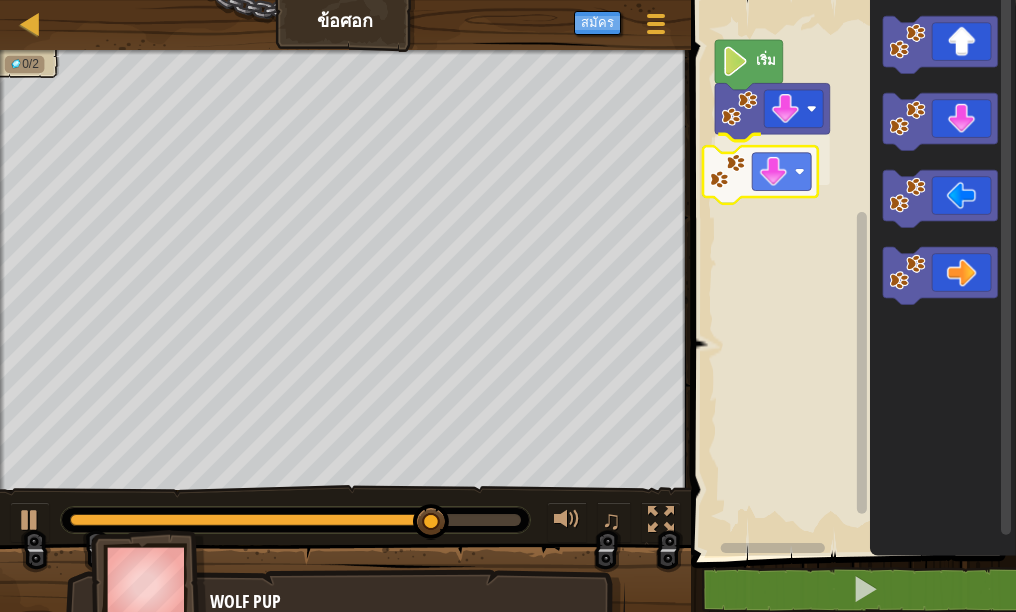 click on "เริ่ม" at bounding box center (850, 273) 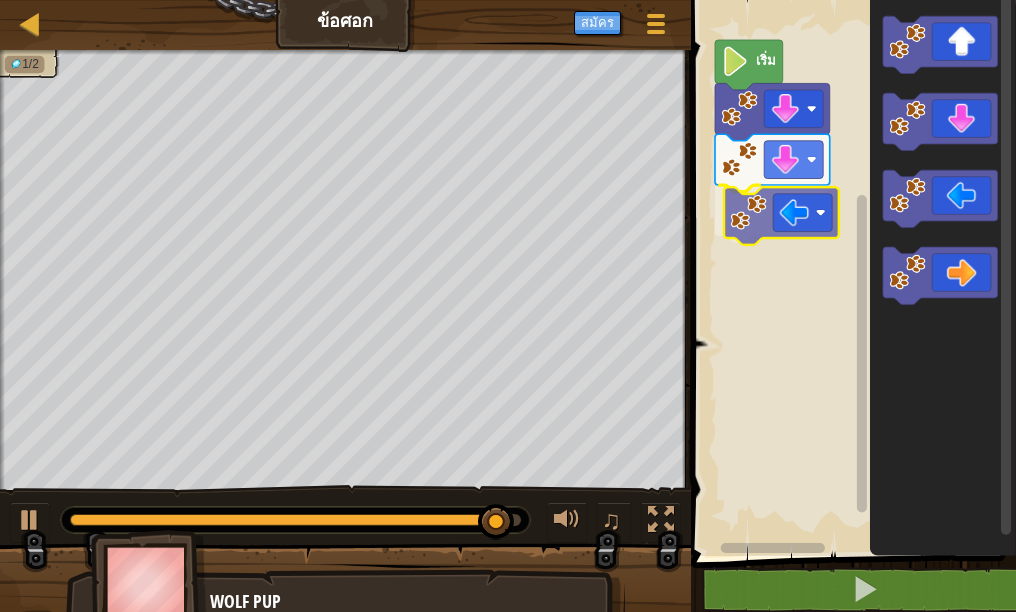 click on "เริ่ม" at bounding box center (850, 273) 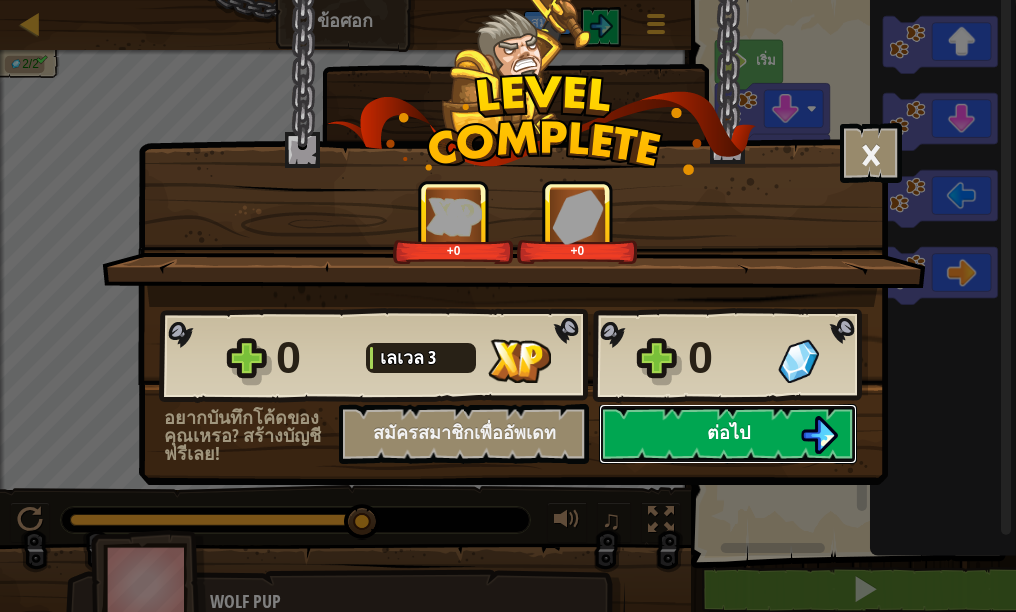 click on "ต่อไป" at bounding box center [728, 434] 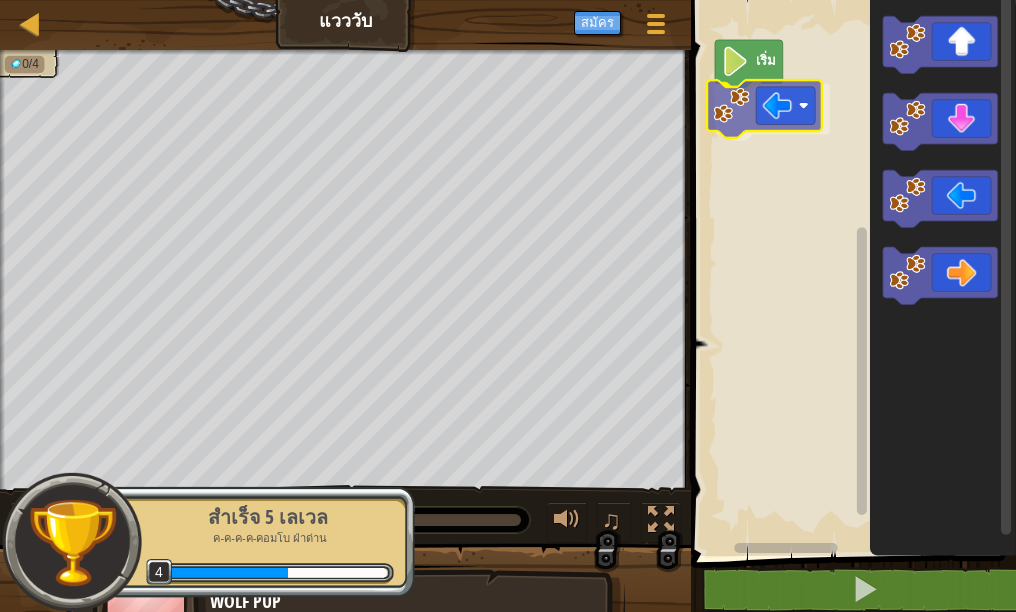 click on "เริ่ม" at bounding box center (850, 273) 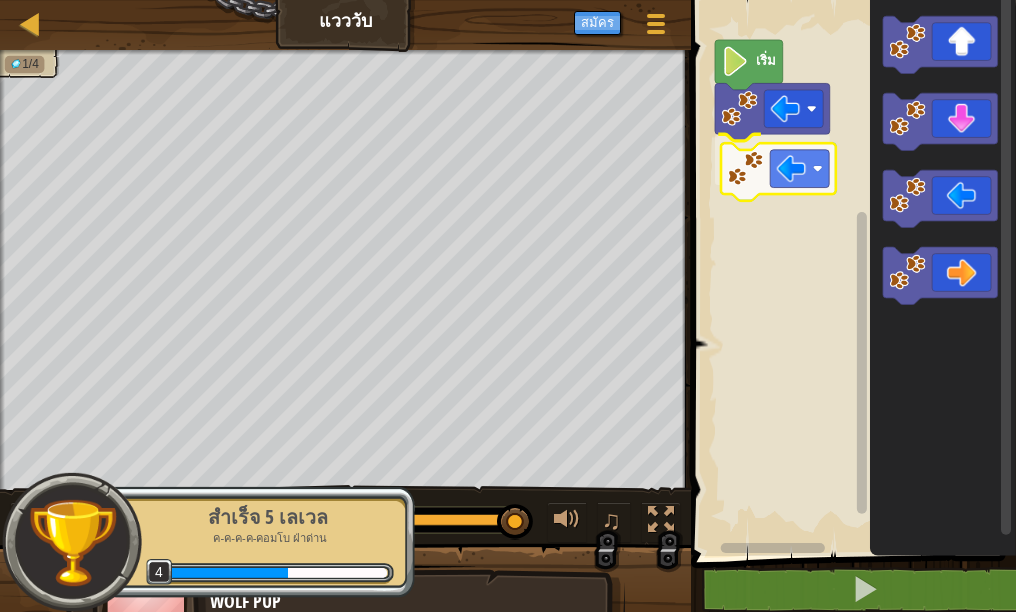 click on "เริ่ม" at bounding box center (850, 273) 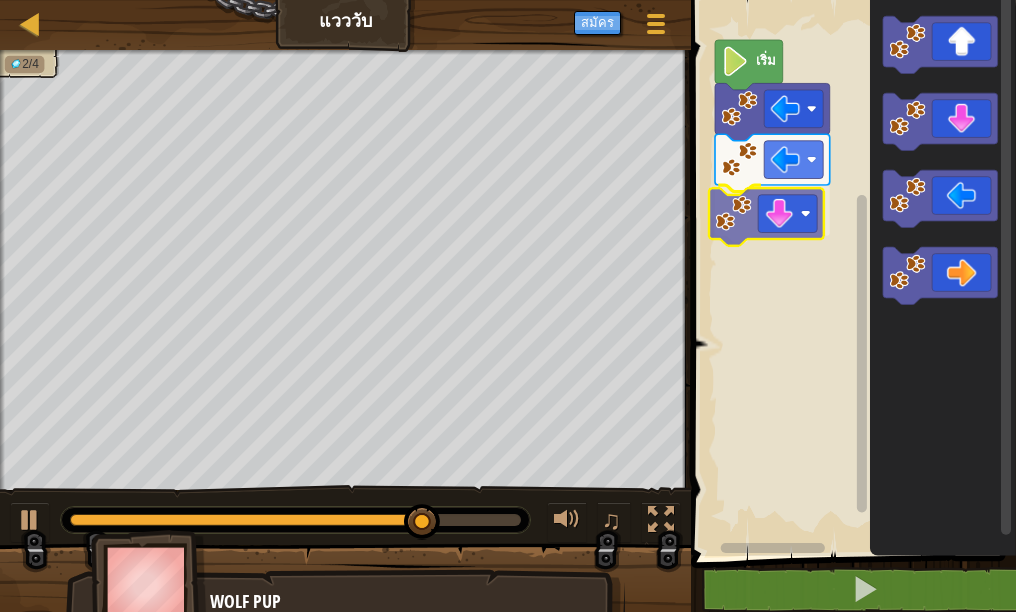 click on "เริ่ม" at bounding box center [850, 273] 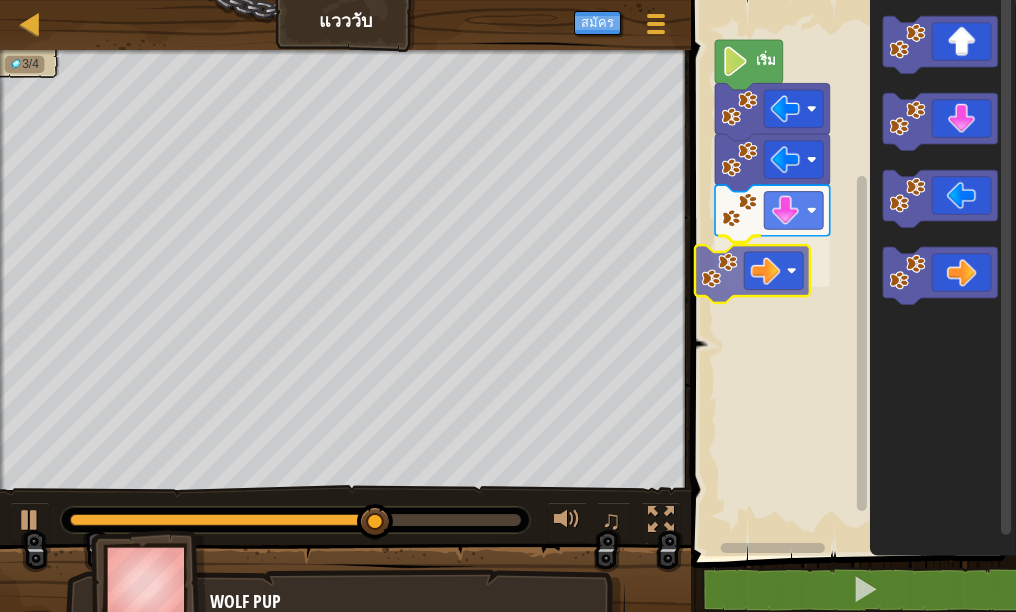 click on "เริ่ม" at bounding box center [850, 273] 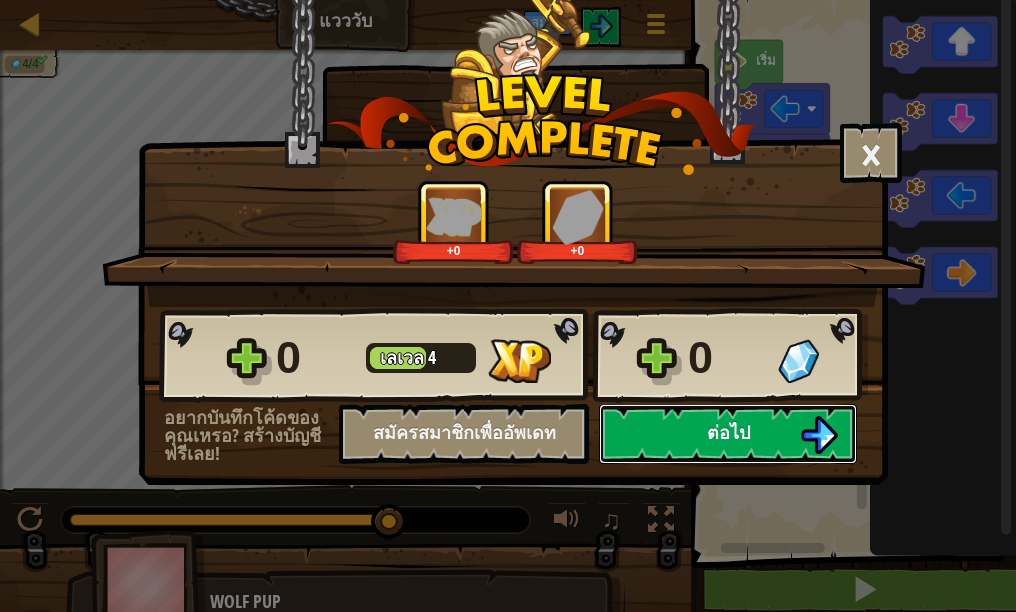 click on "ต่อไป" at bounding box center (728, 432) 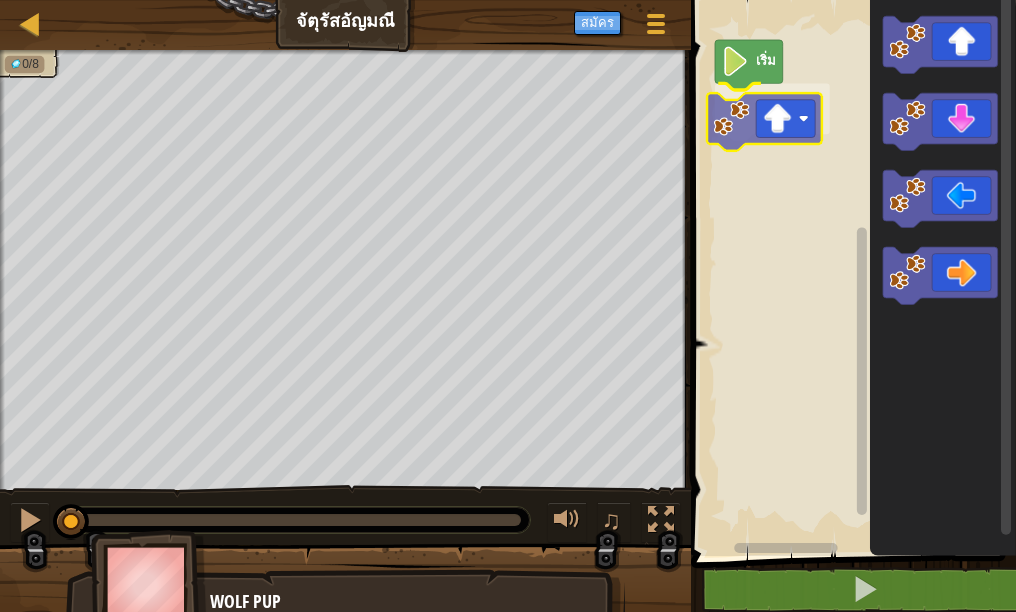 click on "เริ่ม" at bounding box center (850, 273) 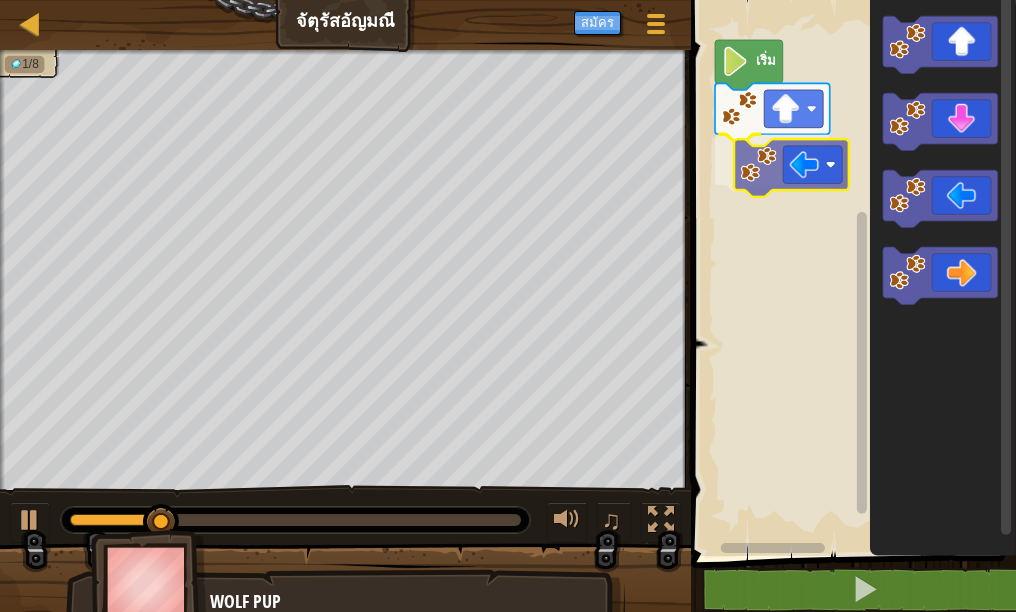 click on "เริ่ม" at bounding box center (850, 273) 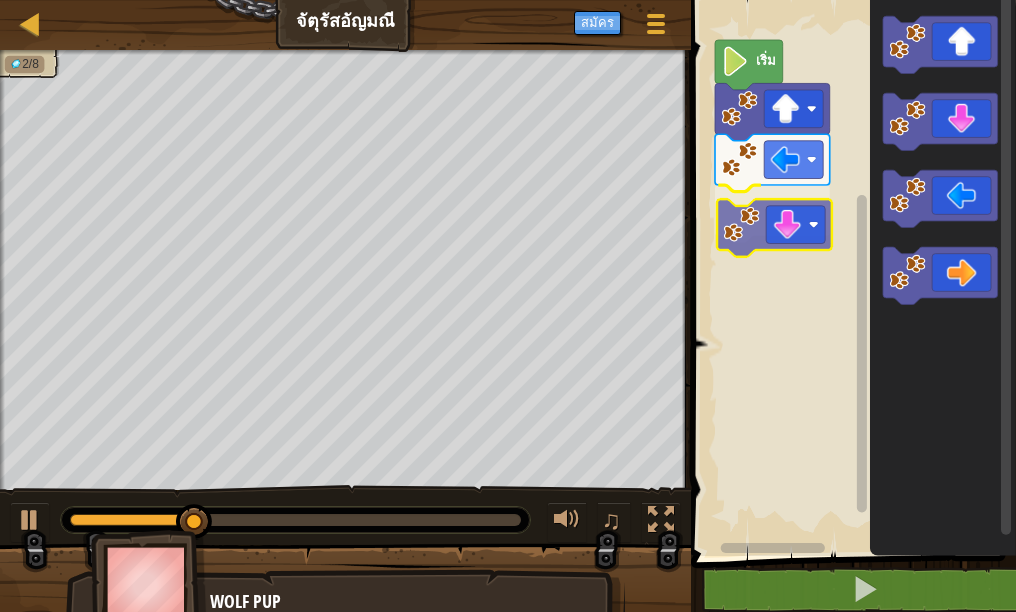 click on "เริ่ม" at bounding box center (850, 273) 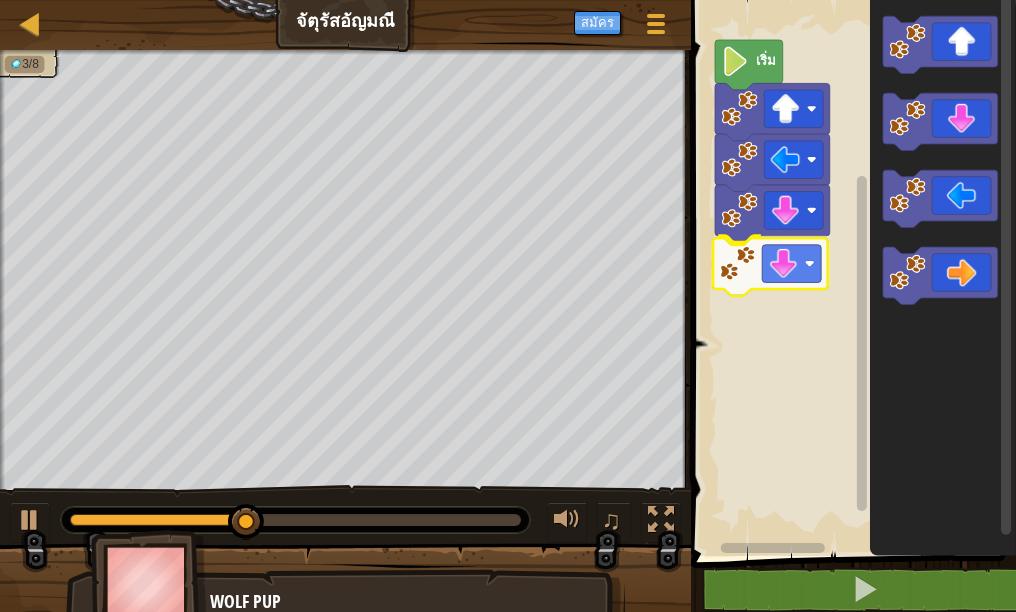 click on "เริ่ม" at bounding box center (850, 273) 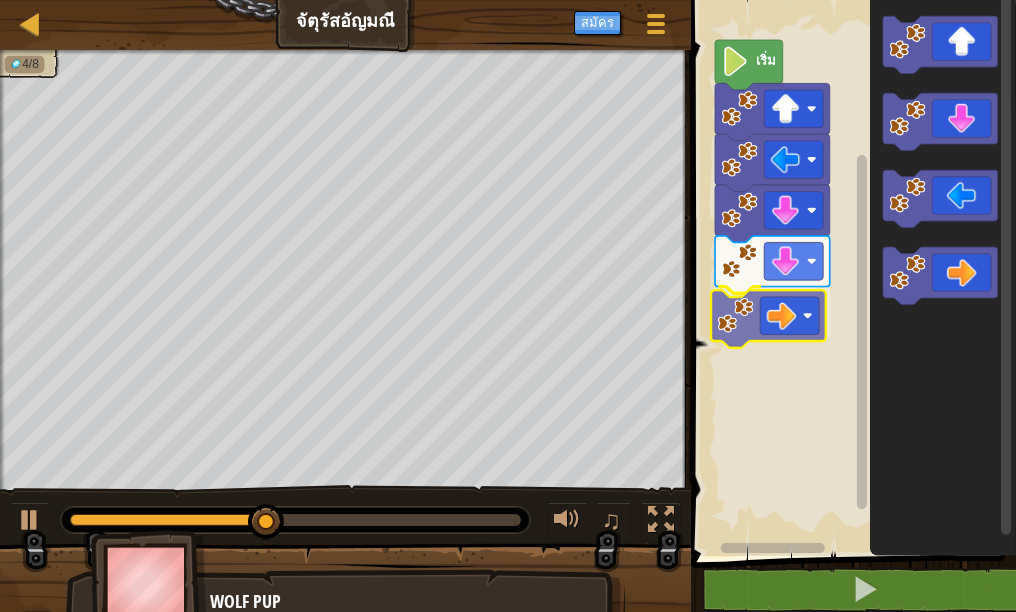 click on "เริ่ม" at bounding box center [850, 273] 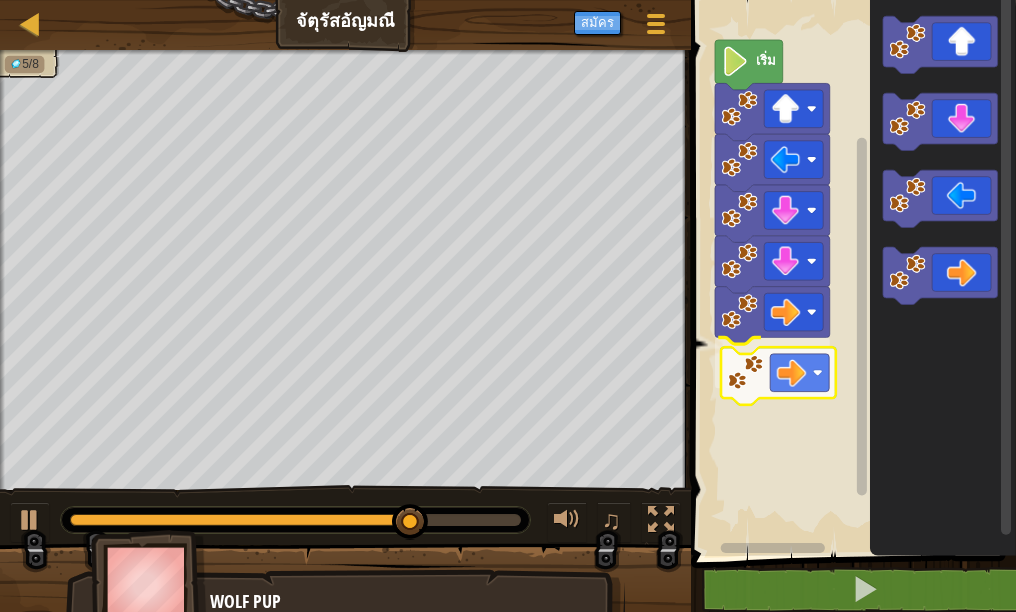 click on "เริ่ม" at bounding box center [850, 273] 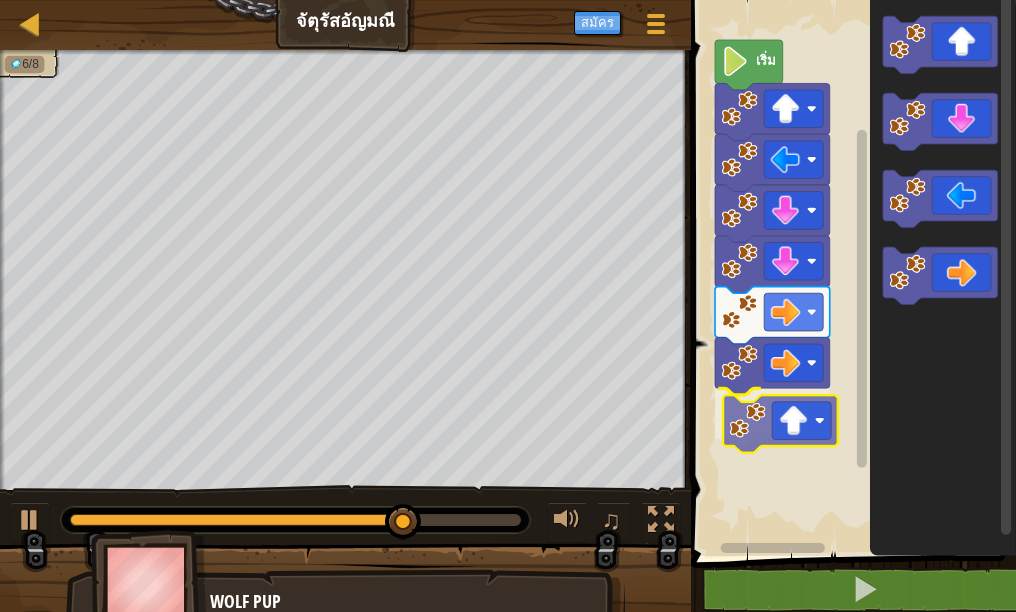 click on "เริ่ม" at bounding box center (850, 273) 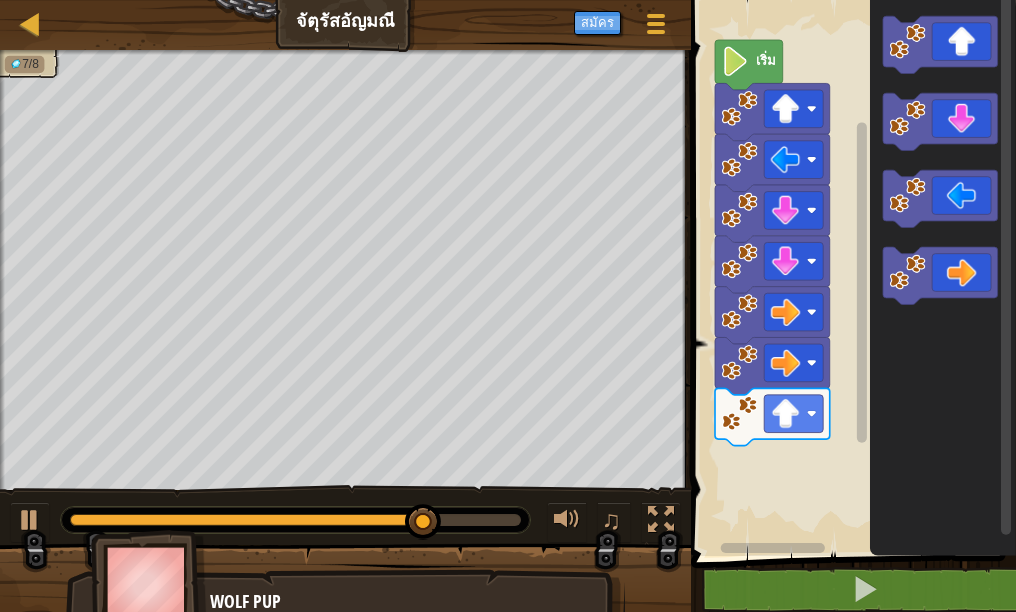 click on "เริ่ม" at bounding box center [850, 273] 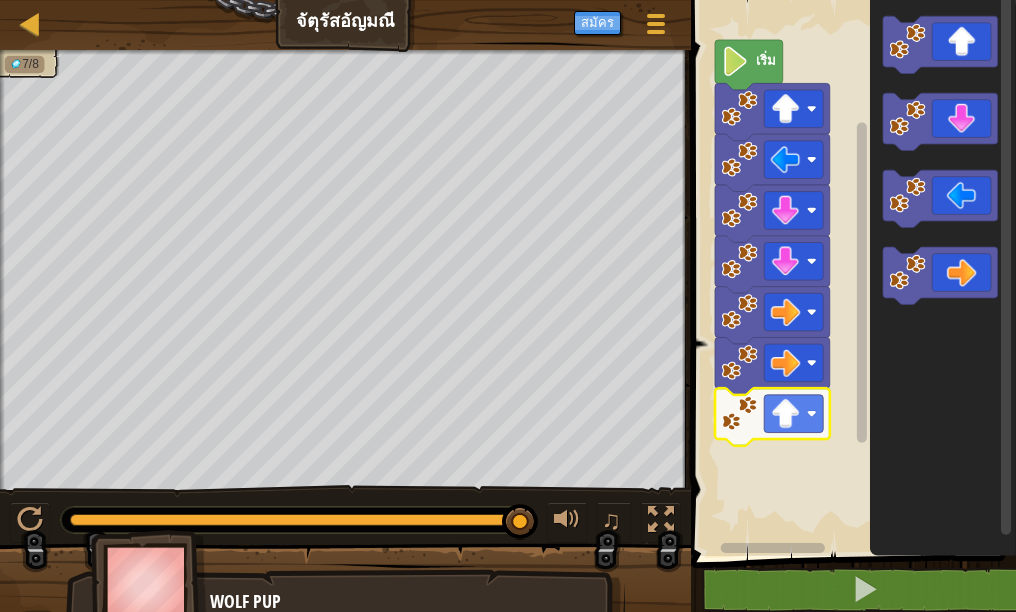 click 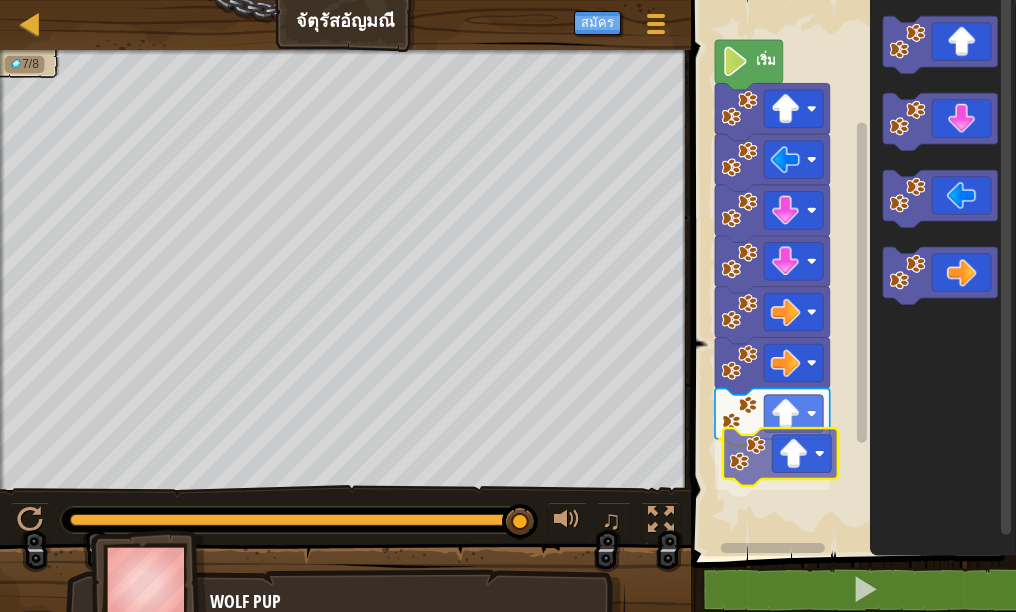 click on "เริ่ม" at bounding box center [850, 273] 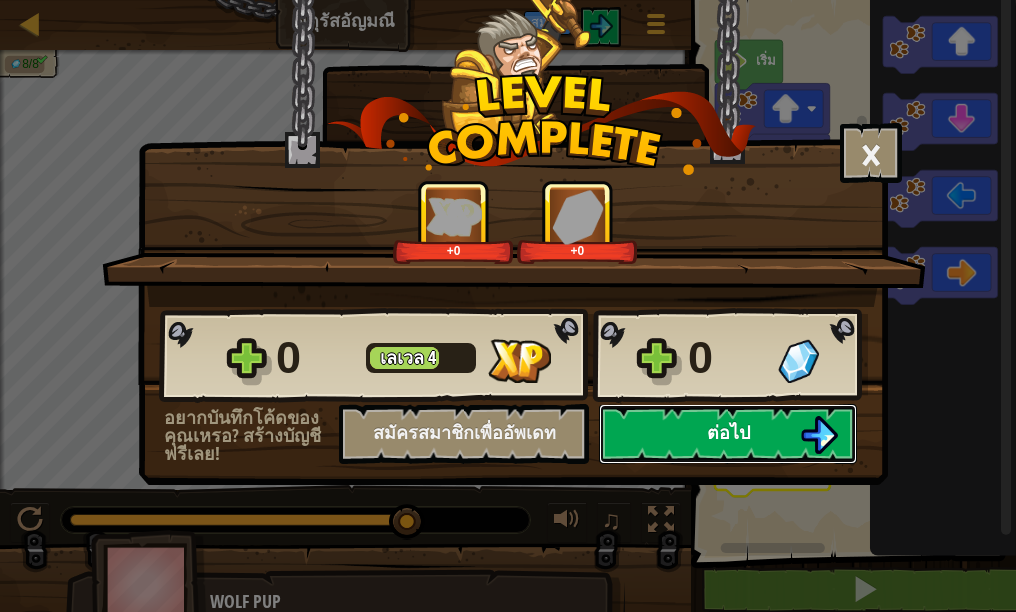 click on "ต่อไป" at bounding box center [728, 434] 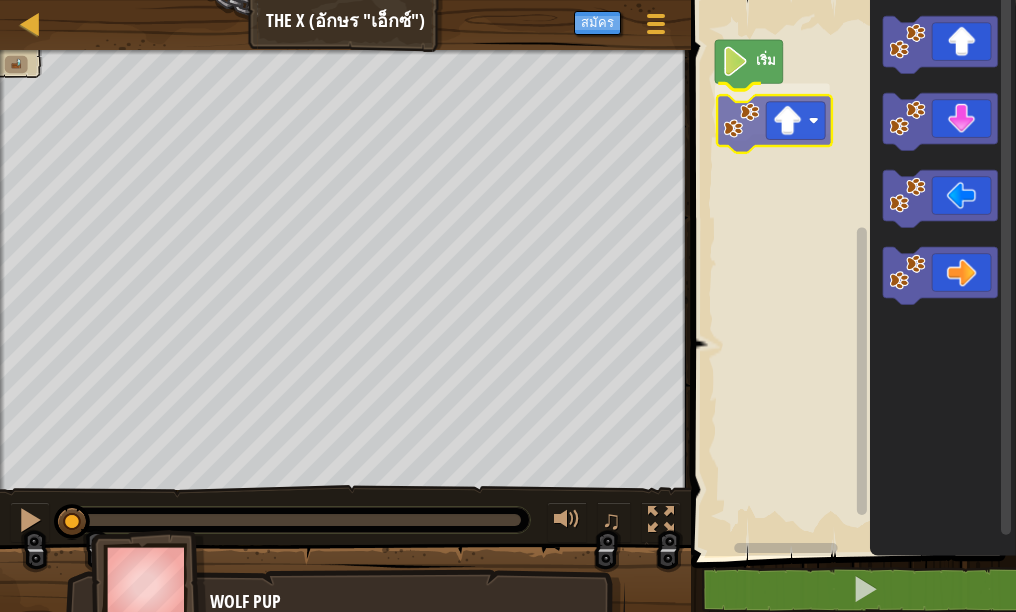 click on "เริ่ม" at bounding box center (850, 273) 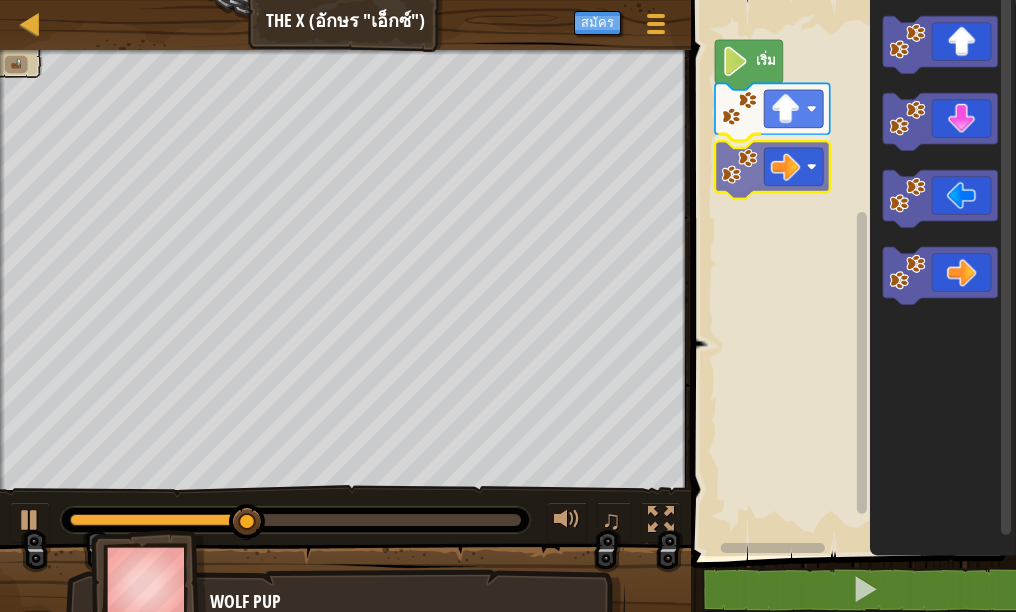 click on "เริ่ม" at bounding box center [850, 273] 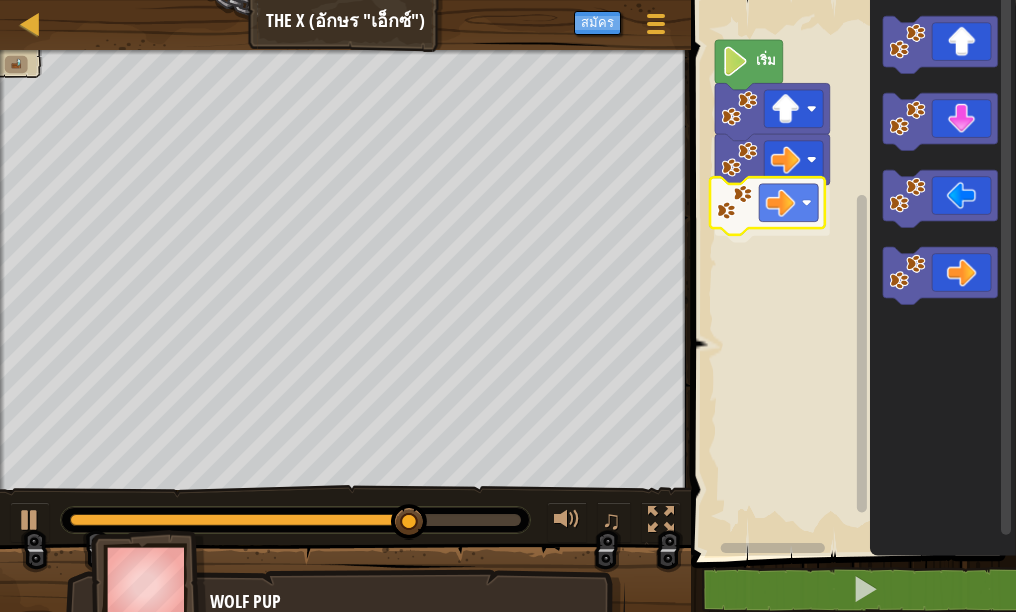 click on "เริ่ม" at bounding box center (850, 273) 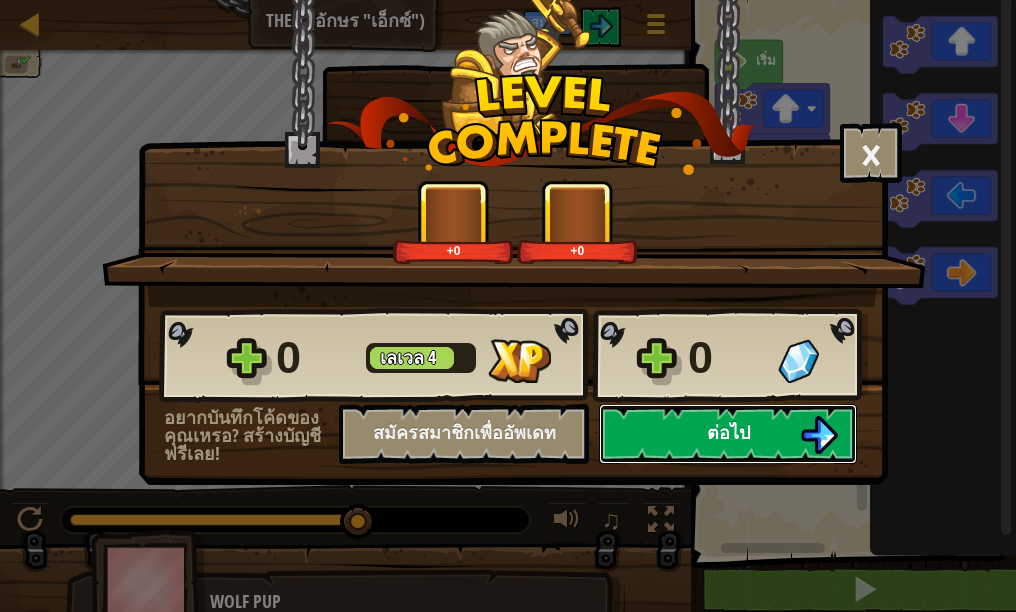 click on "ต่อไป" at bounding box center (728, 434) 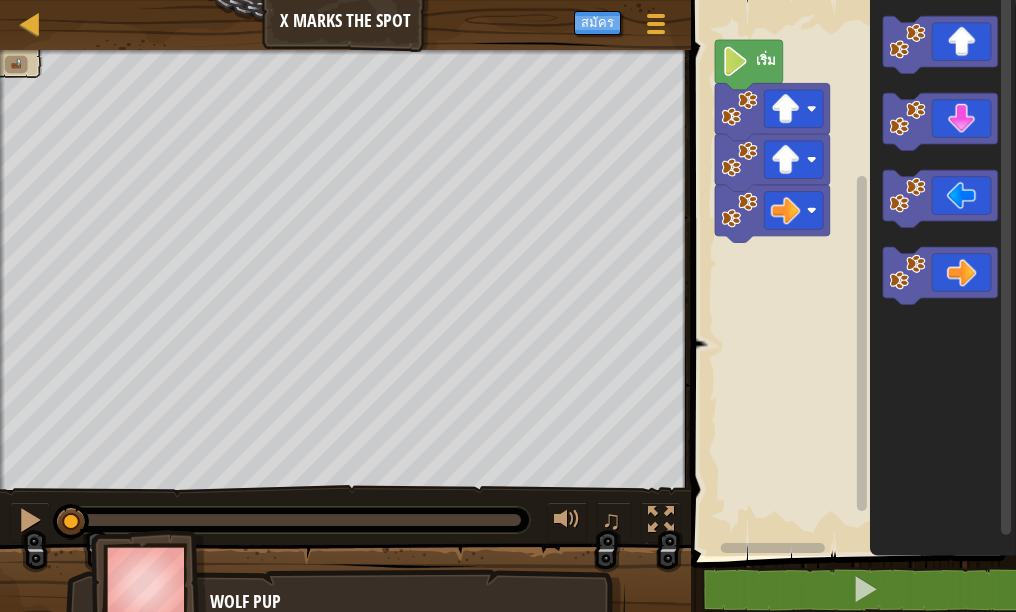 click 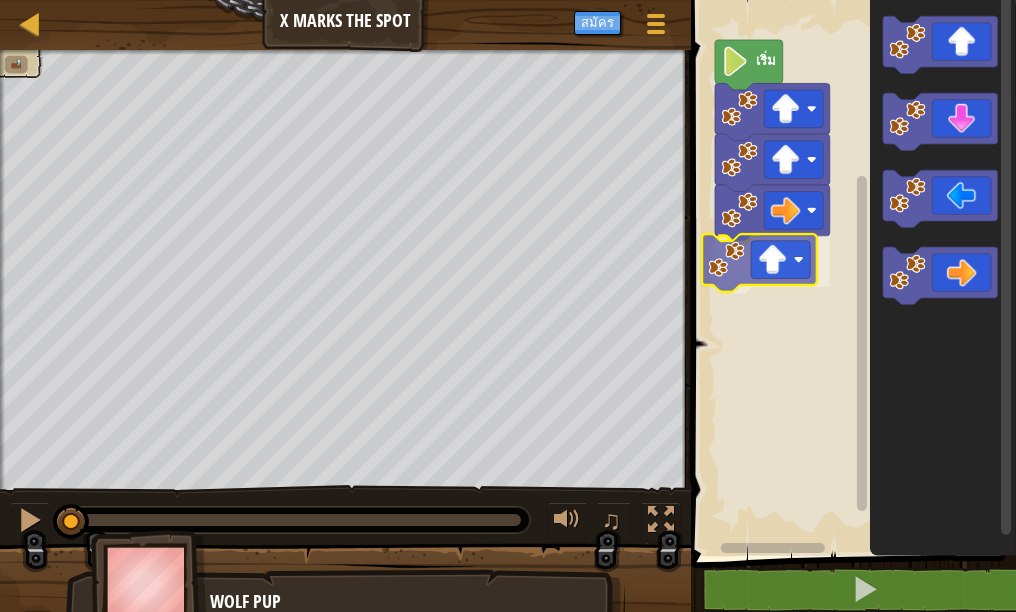 click on "เริ่ม" at bounding box center (850, 273) 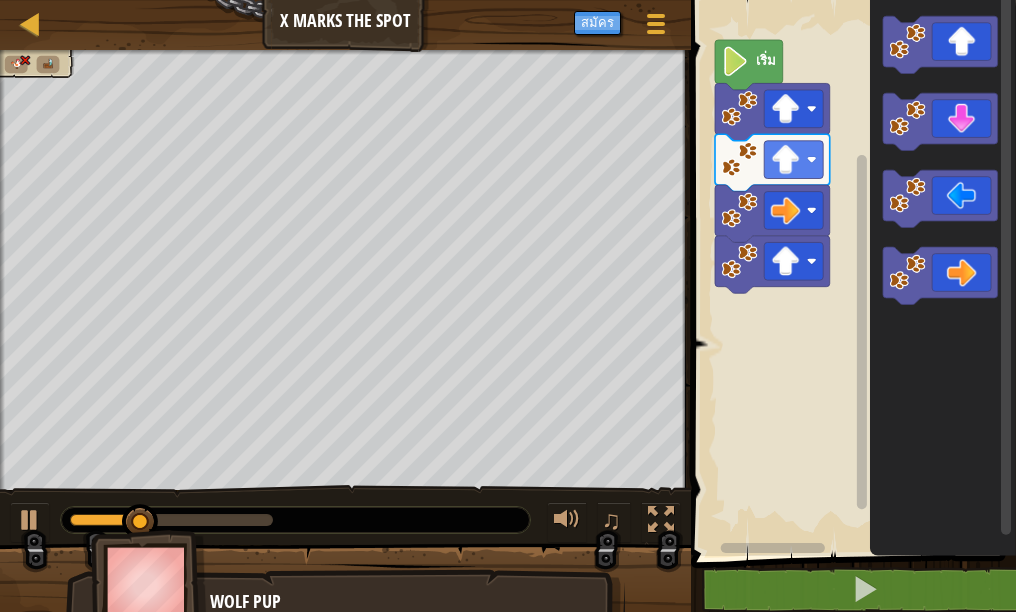 click on "เริ่ม" at bounding box center (850, 273) 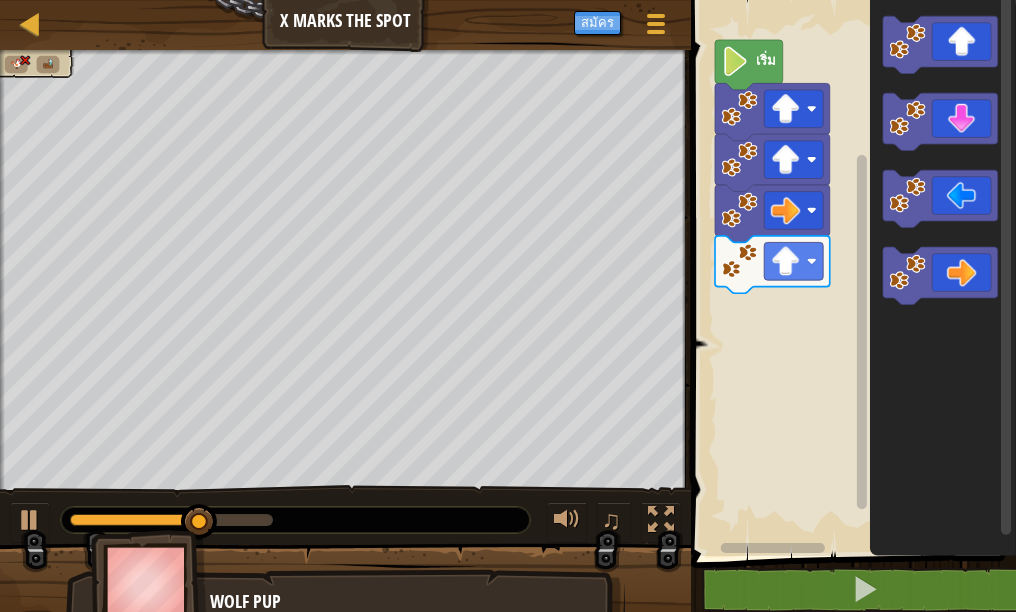 click on "เริ่ม" at bounding box center (850, 273) 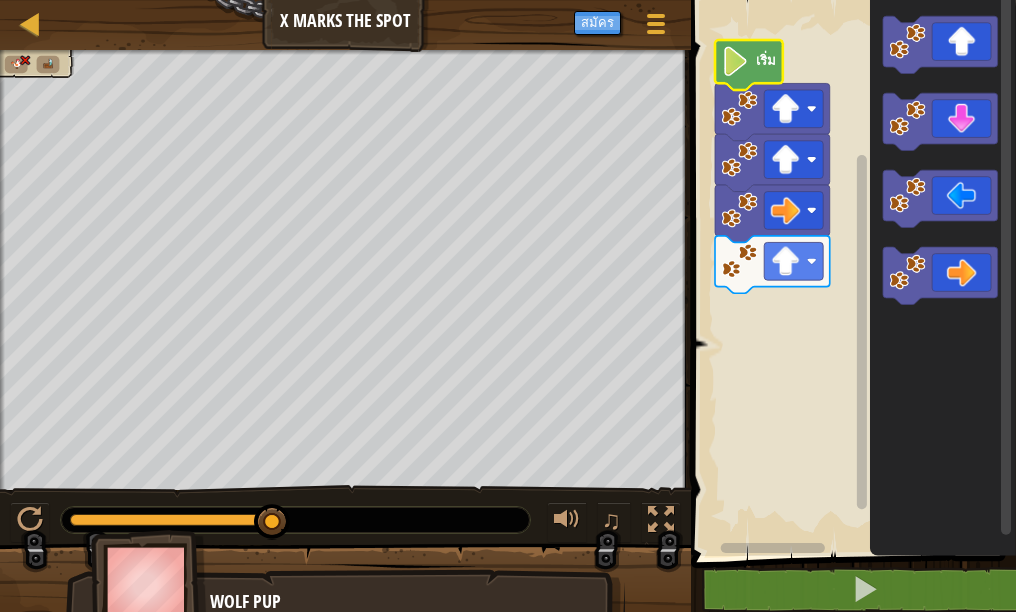 click 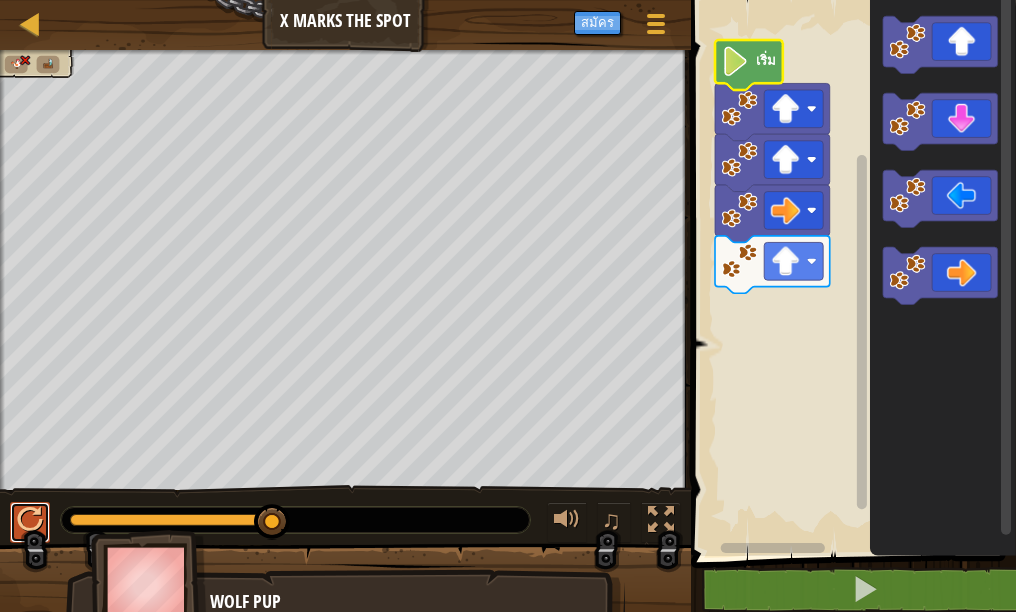 click at bounding box center (30, 520) 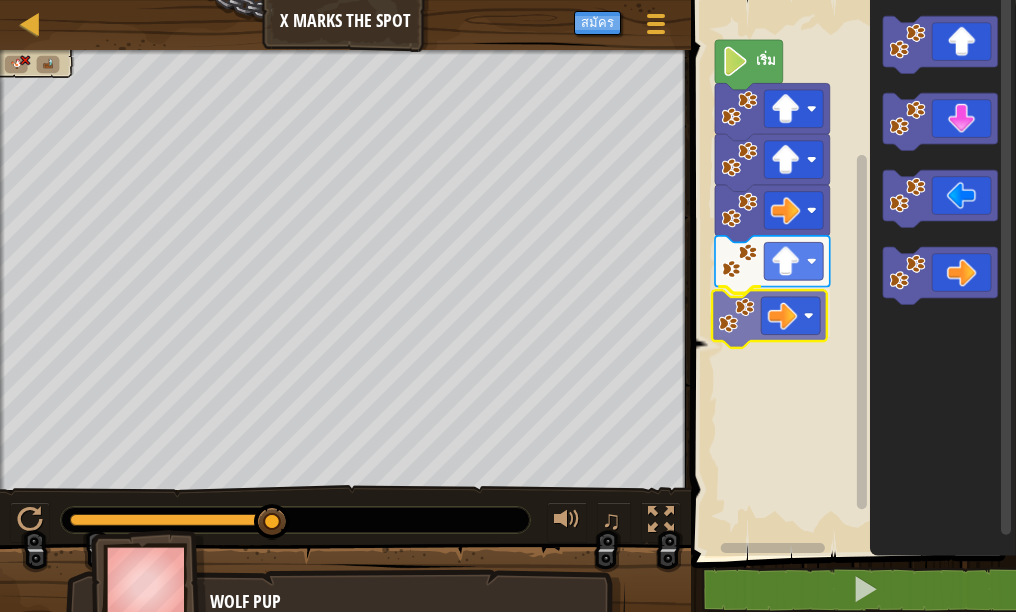 click on "เริ่ม" at bounding box center [850, 273] 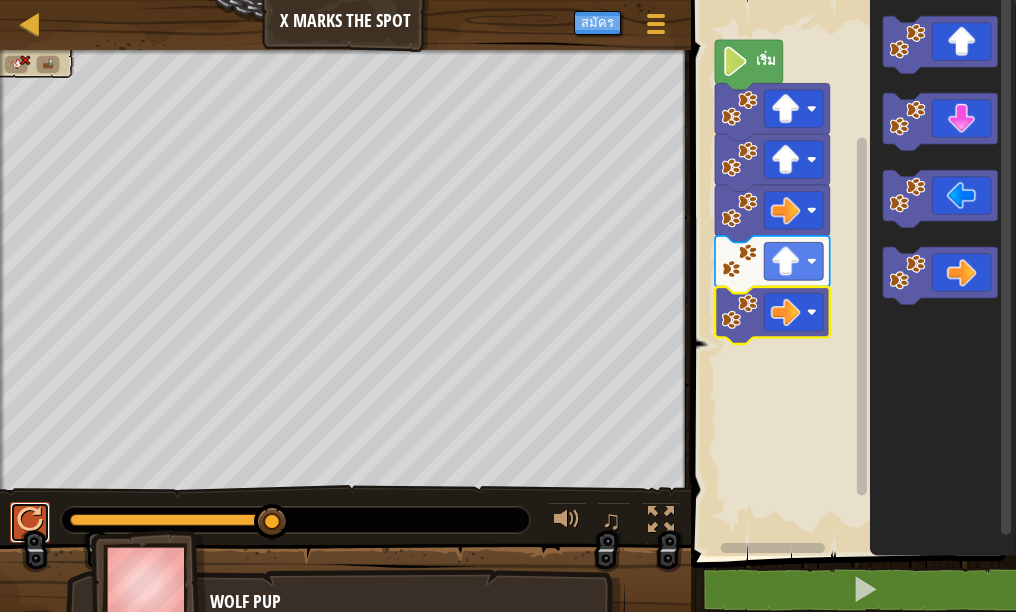 click at bounding box center [30, 520] 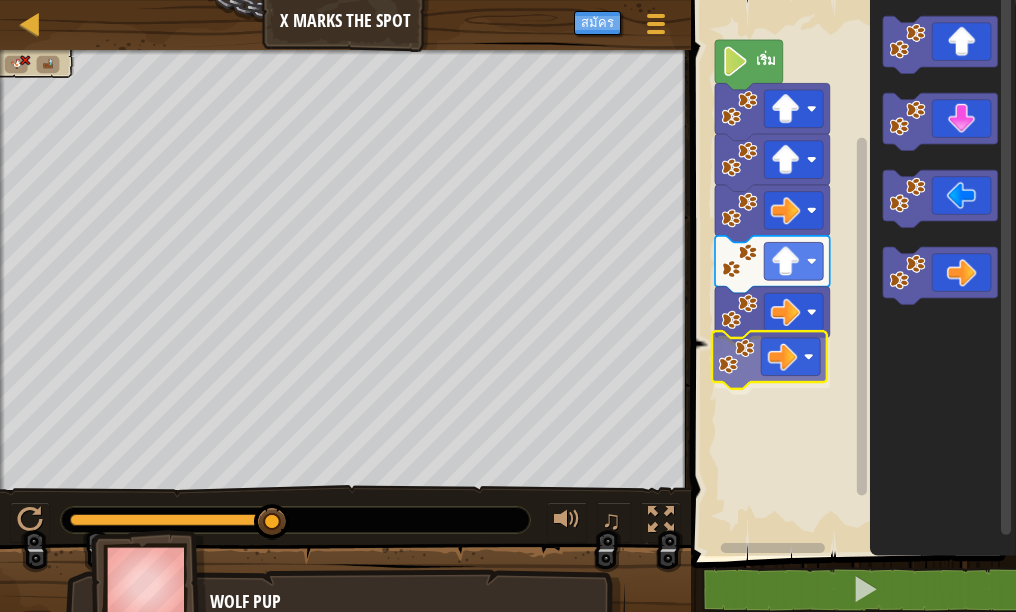 click on "เริ่ม" at bounding box center (850, 273) 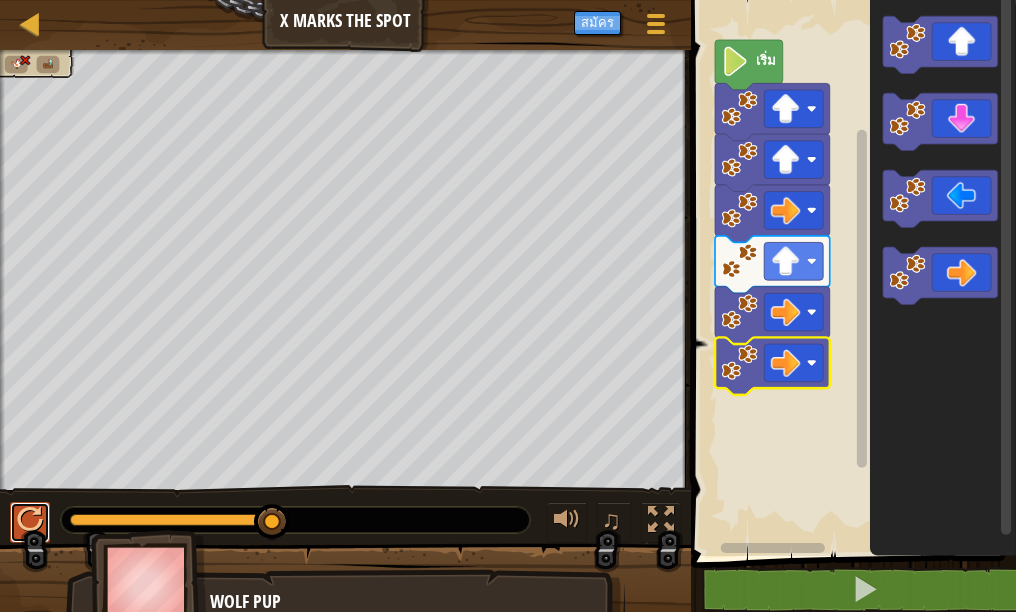 click at bounding box center (30, 522) 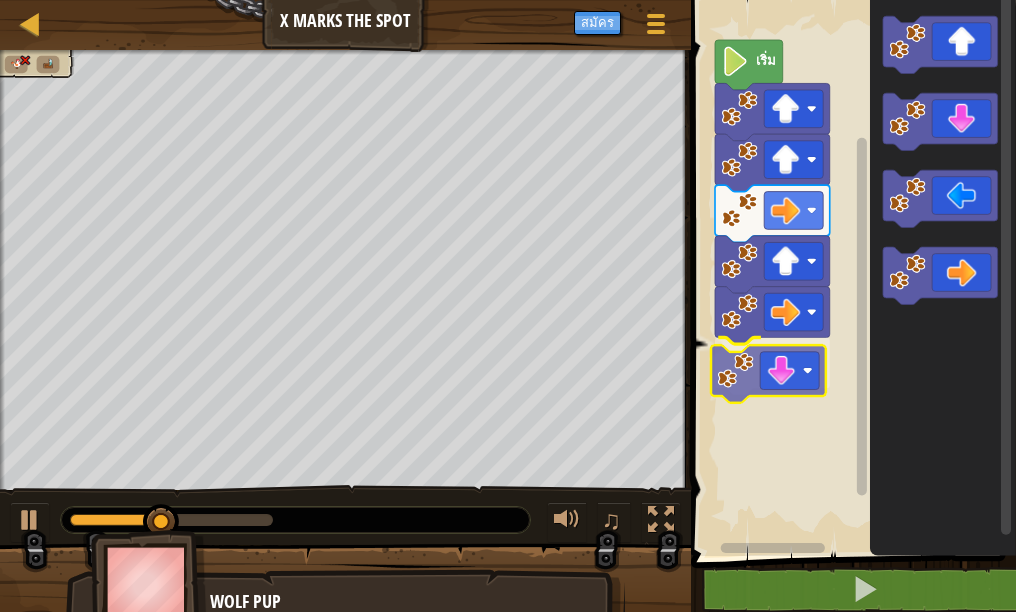 click on "เริ่ม" at bounding box center [850, 273] 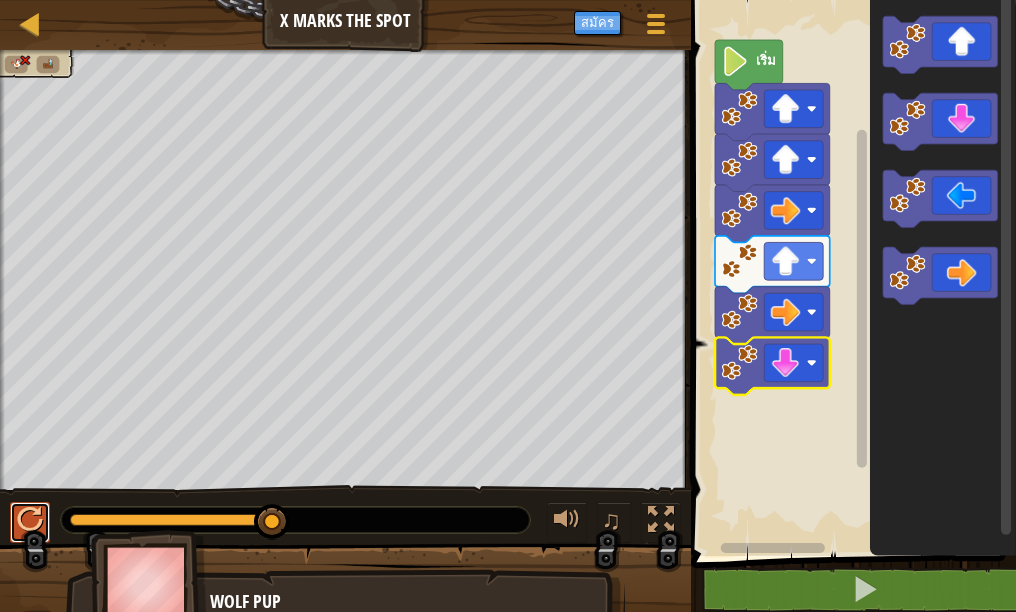 click at bounding box center [30, 522] 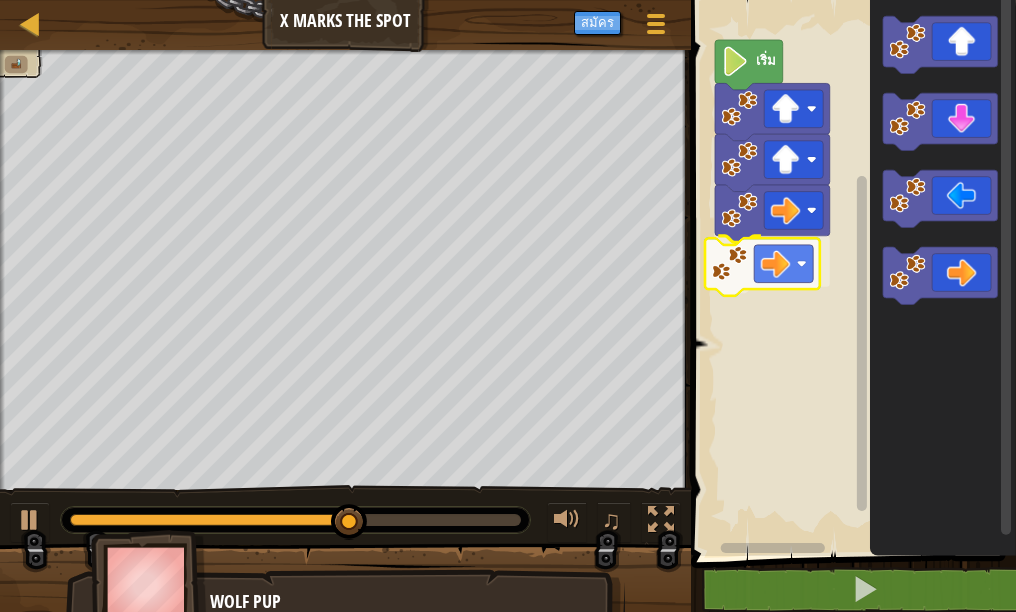 click on "เริ่ม" at bounding box center [850, 273] 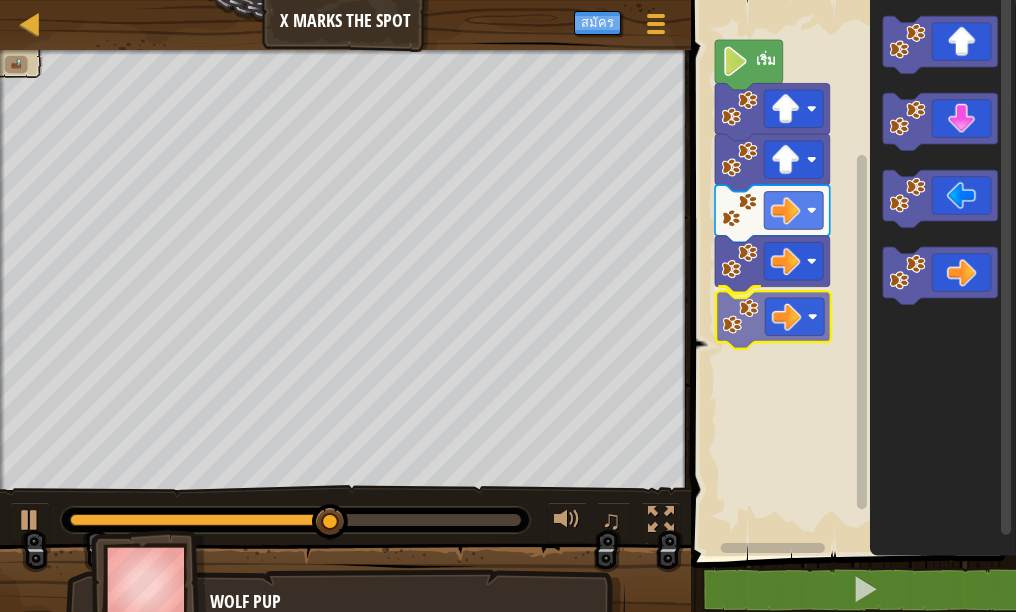 click on "เริ่ม" at bounding box center [850, 273] 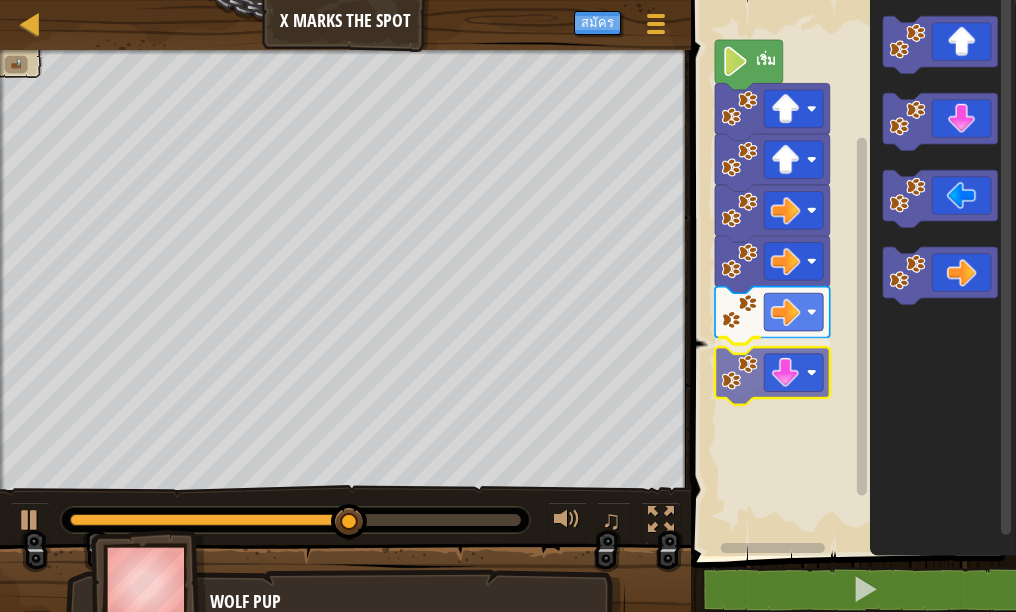 click on "เริ่ม" at bounding box center [850, 273] 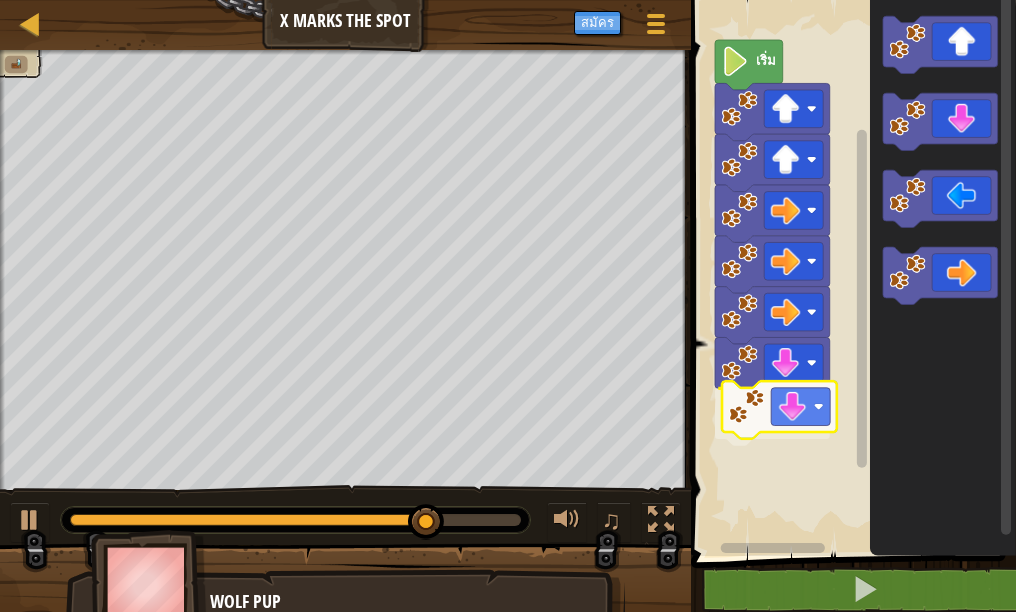 click on "เริ่ม" at bounding box center (850, 273) 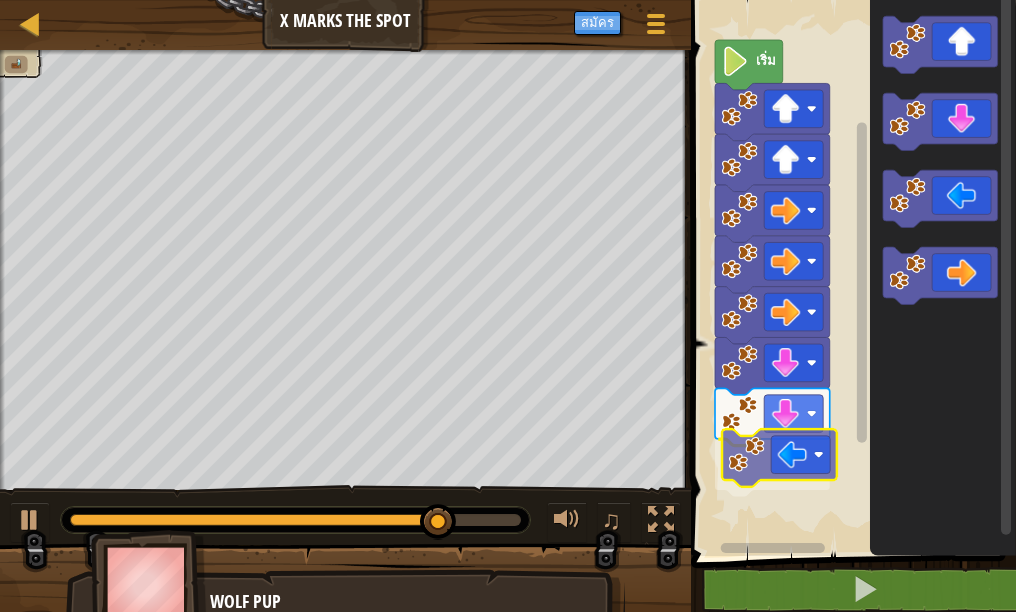 click on "เริ่ม" at bounding box center (850, 273) 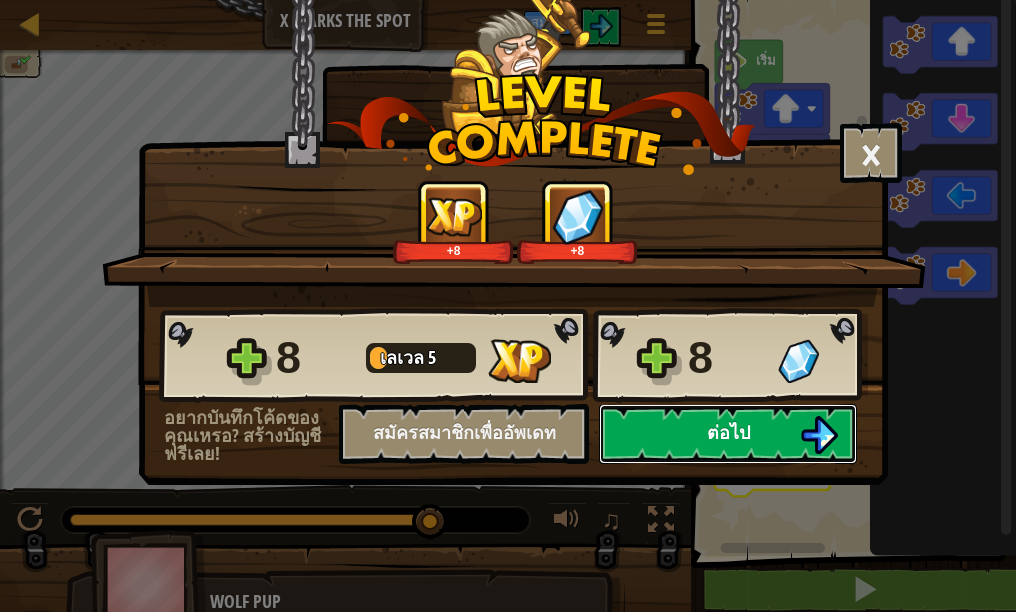 click on "ต่อไป" at bounding box center (728, 434) 